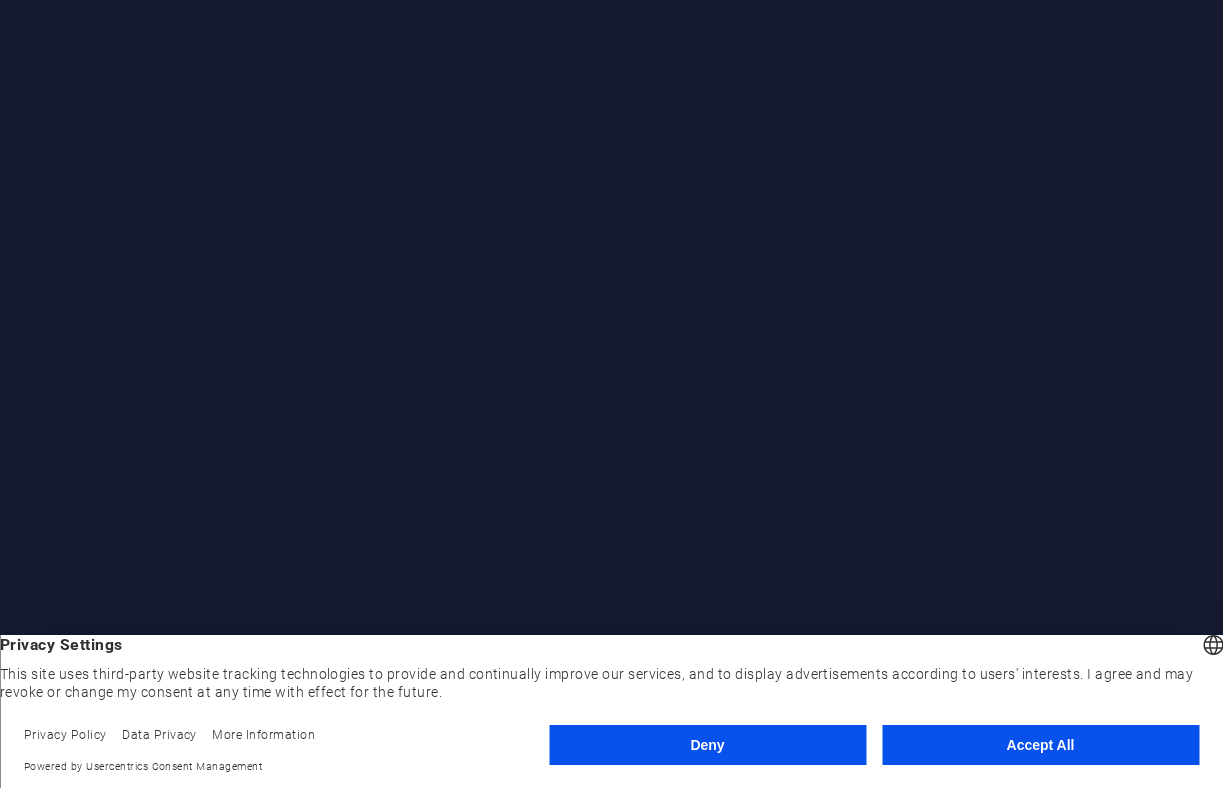 scroll, scrollTop: 0, scrollLeft: 0, axis: both 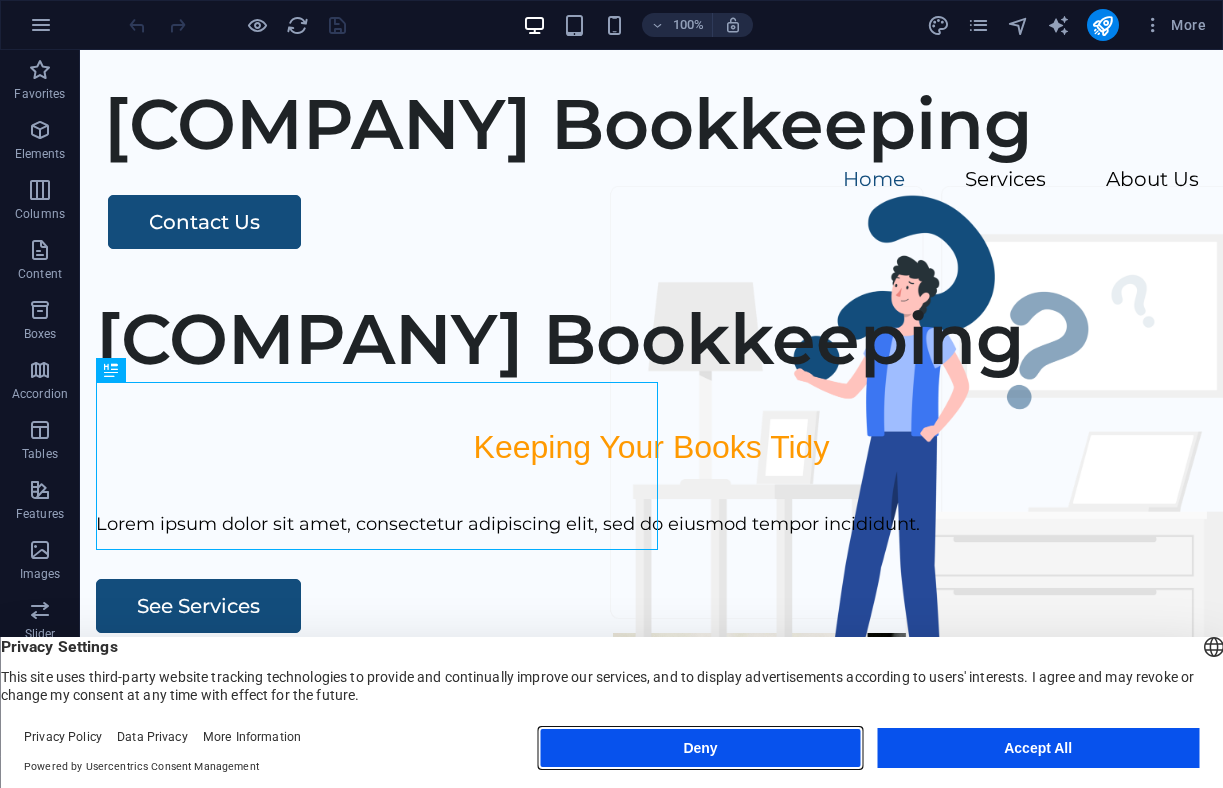 drag, startPoint x: 642, startPoint y: 733, endPoint x: 562, endPoint y: 682, distance: 94.873604 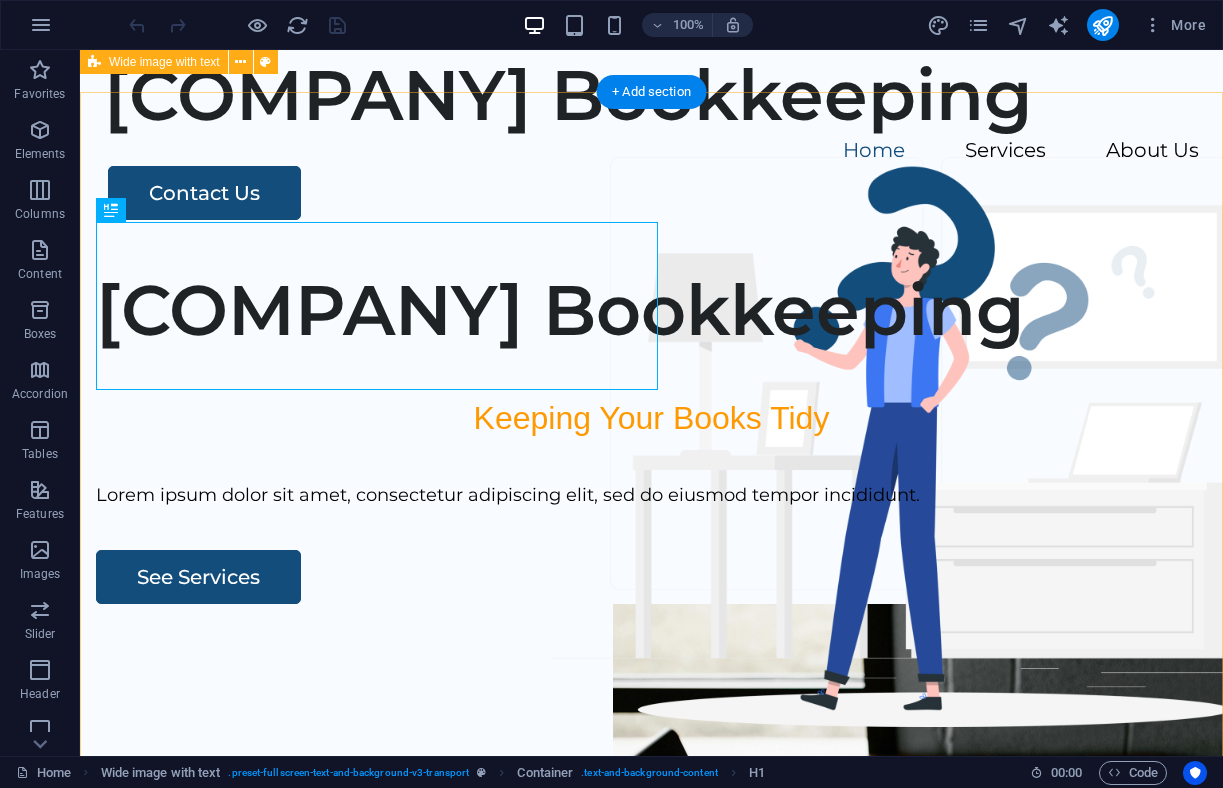 scroll, scrollTop: 0, scrollLeft: 0, axis: both 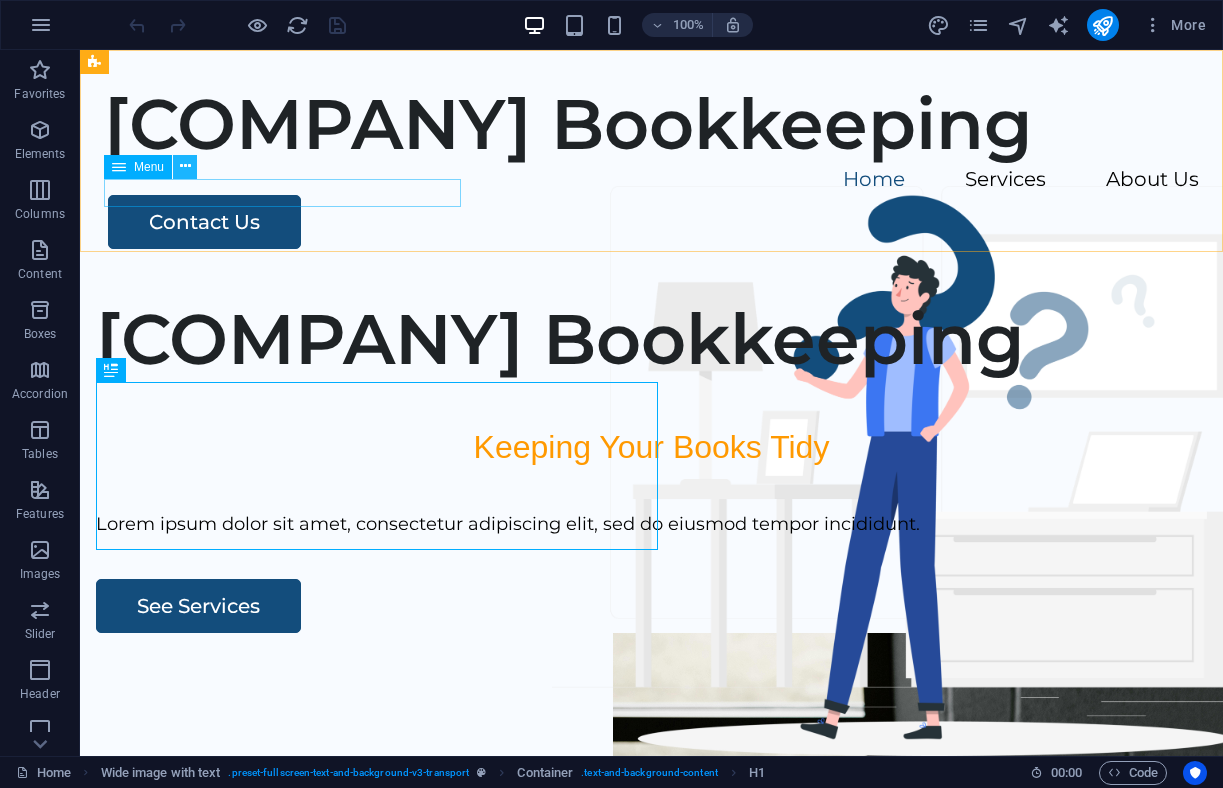 click at bounding box center (185, 166) 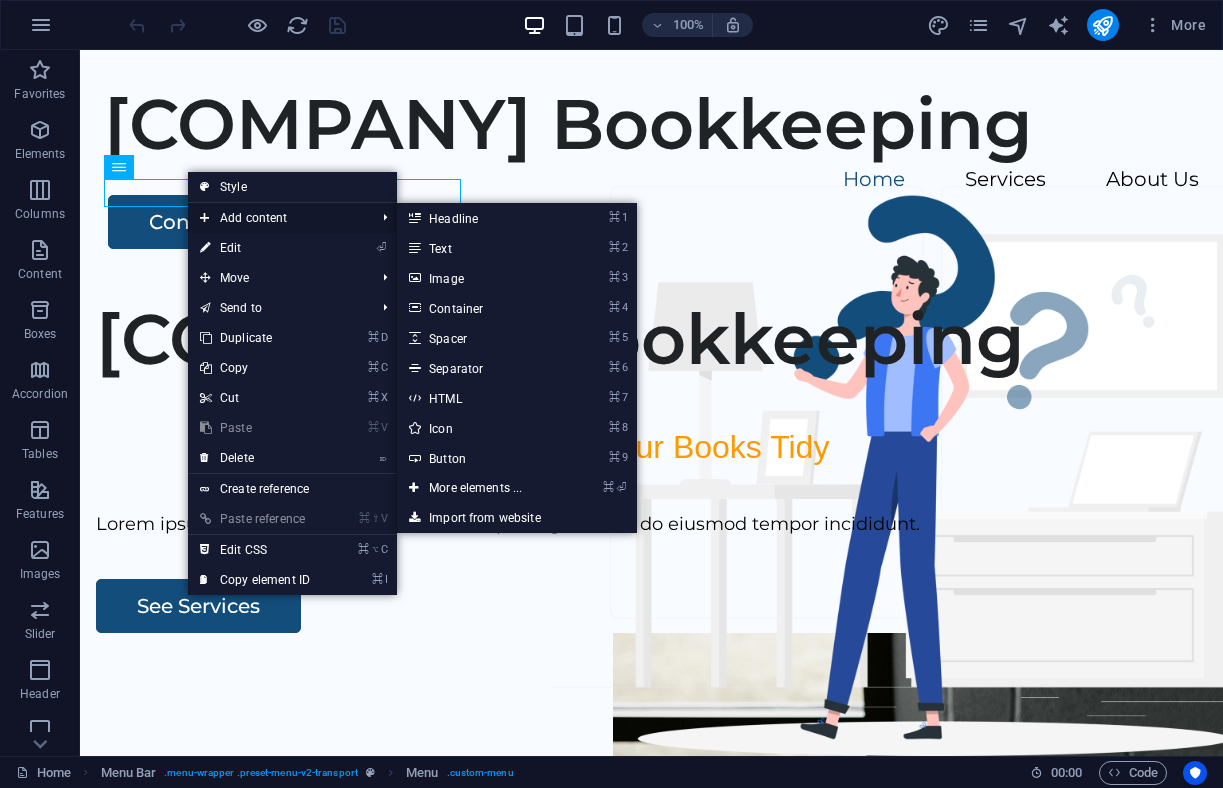 click on "Add content" at bounding box center (277, 218) 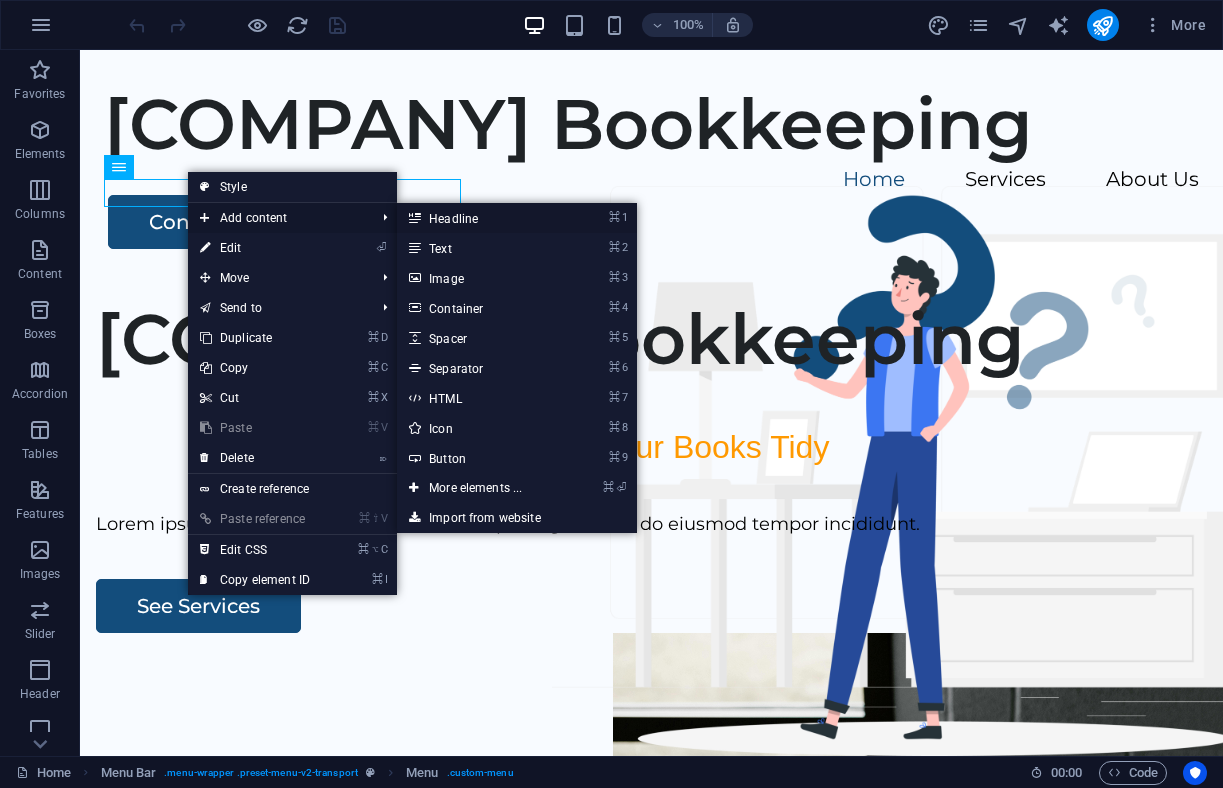 click on "⌘ 1  Headline" at bounding box center [479, 218] 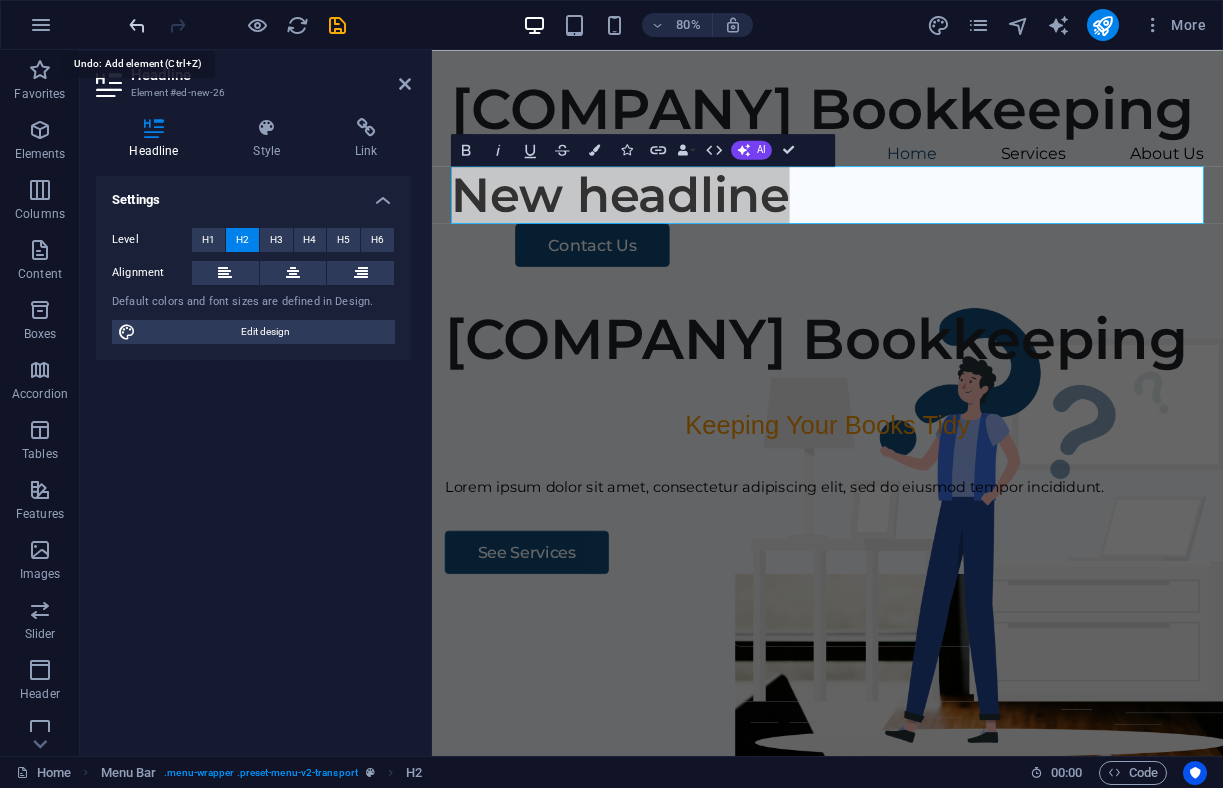 click at bounding box center (137, 25) 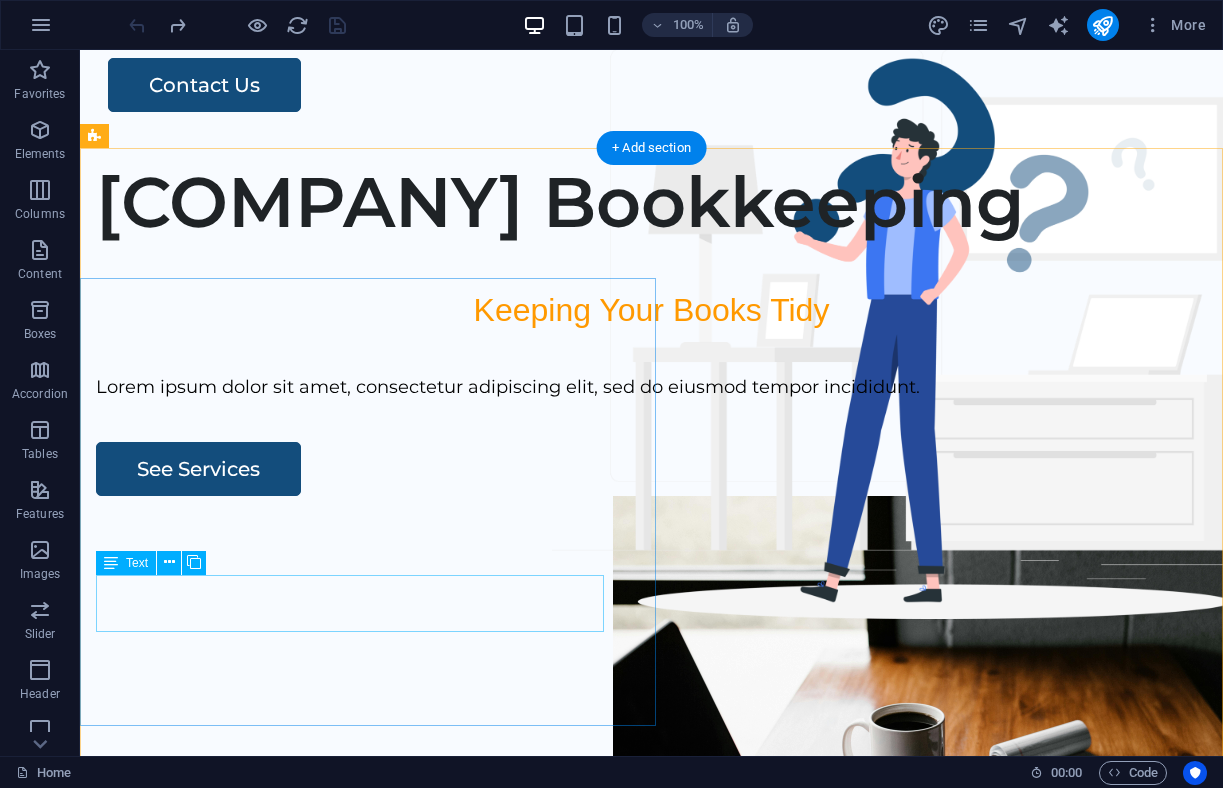 scroll, scrollTop: 144, scrollLeft: 0, axis: vertical 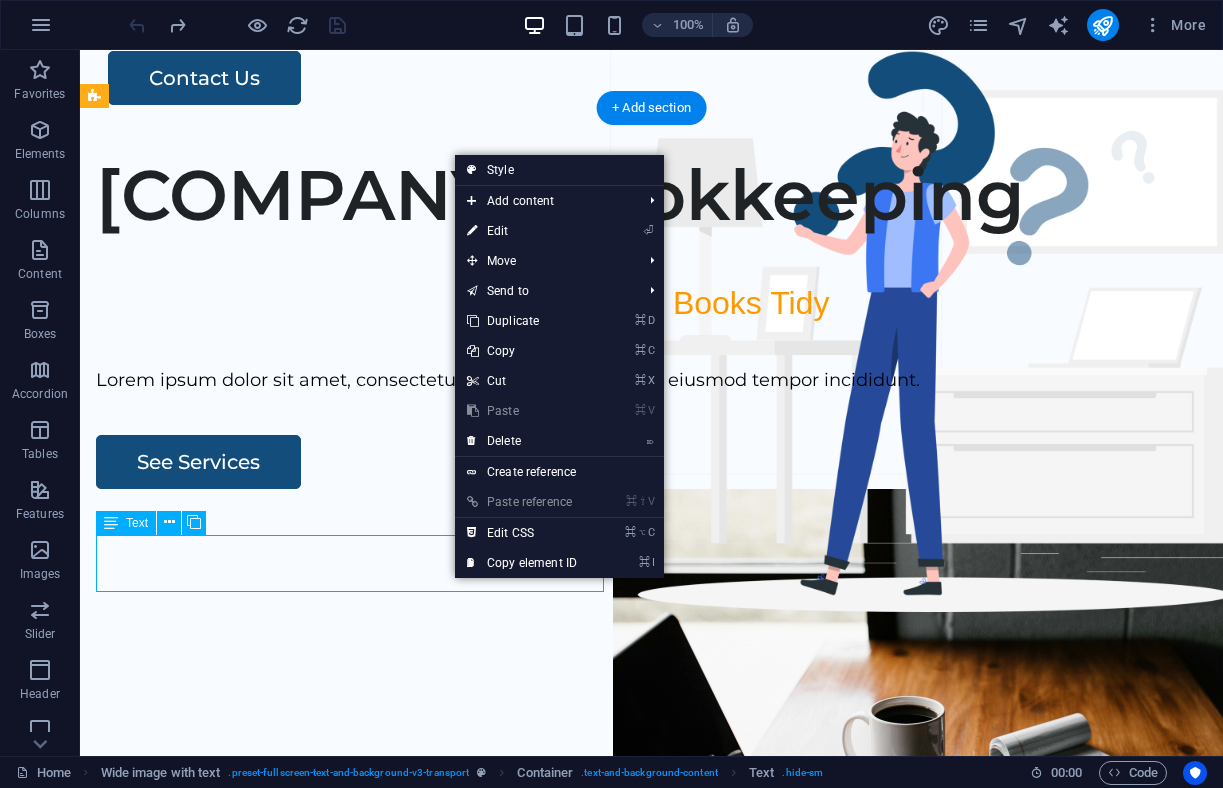 click on "Lorem ipsum dolor sit amet, consectetur adipiscing elit, sed do eiusmod tempor incididunt." at bounding box center (651, 380) 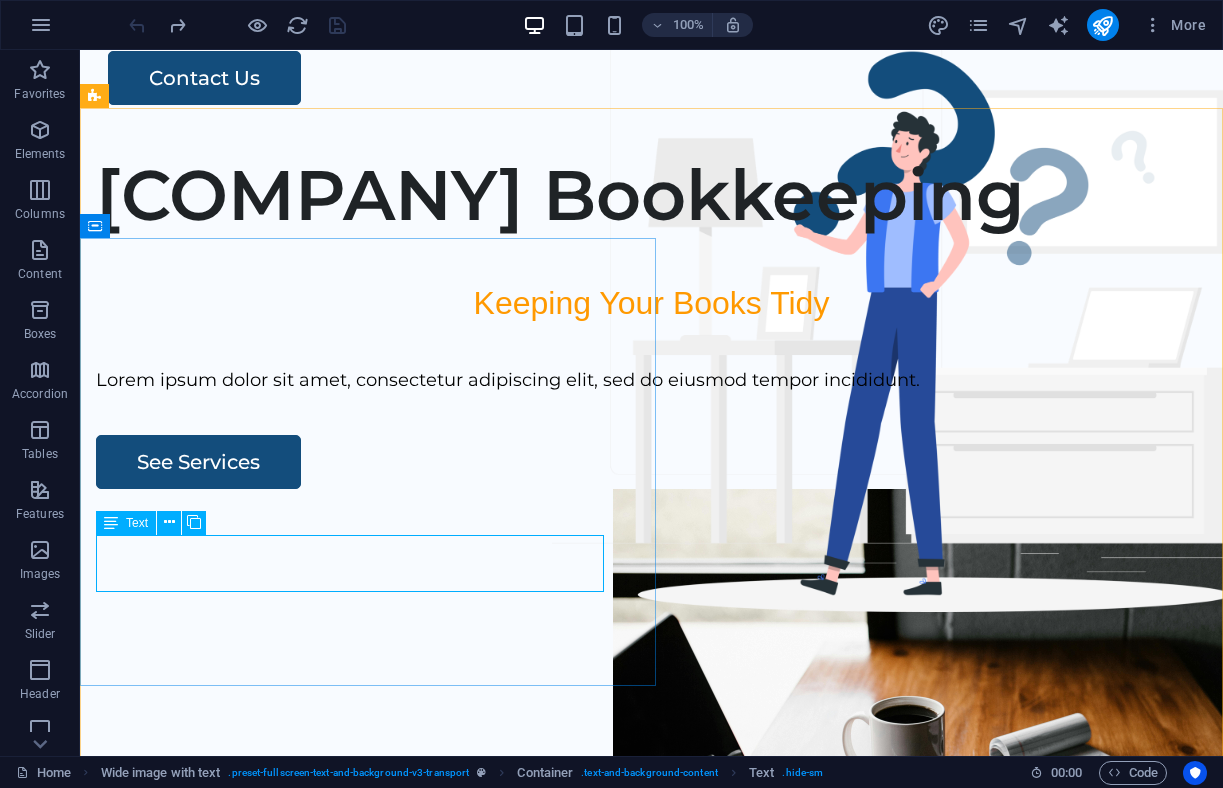 click on "Text" at bounding box center (137, 523) 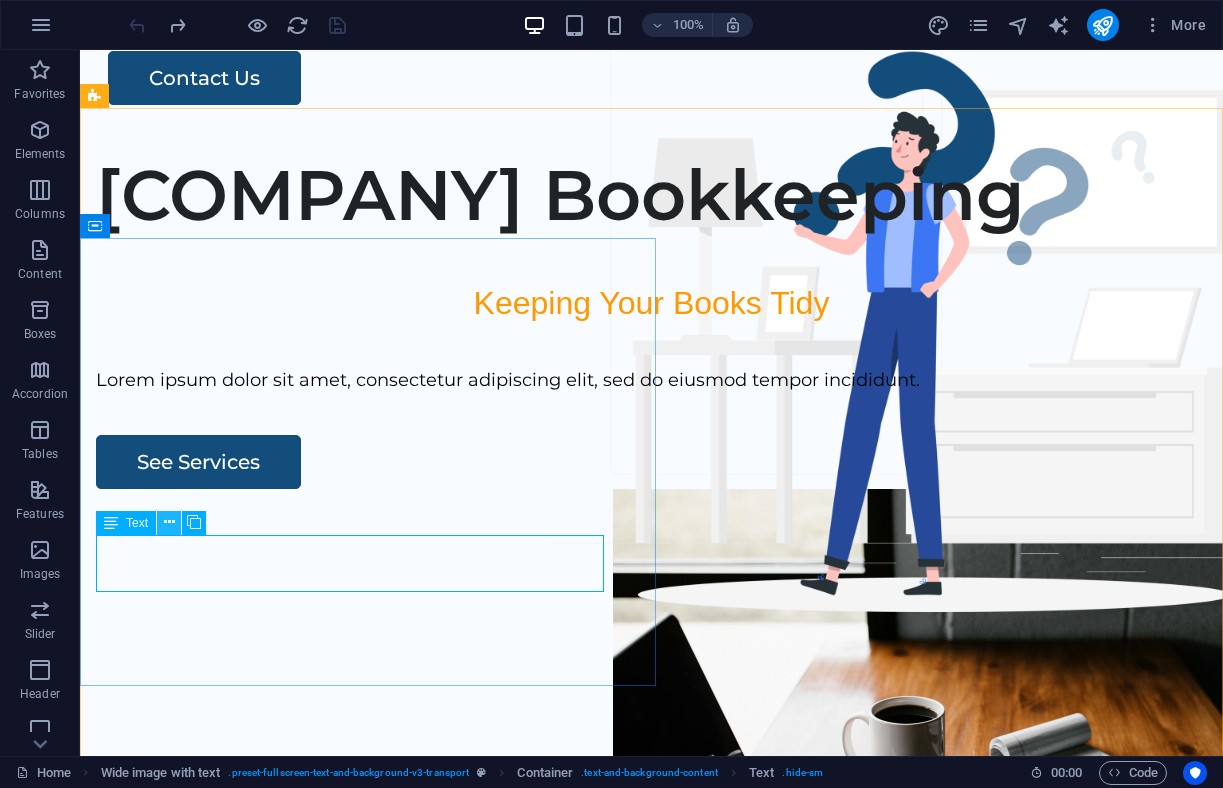 click at bounding box center [169, 522] 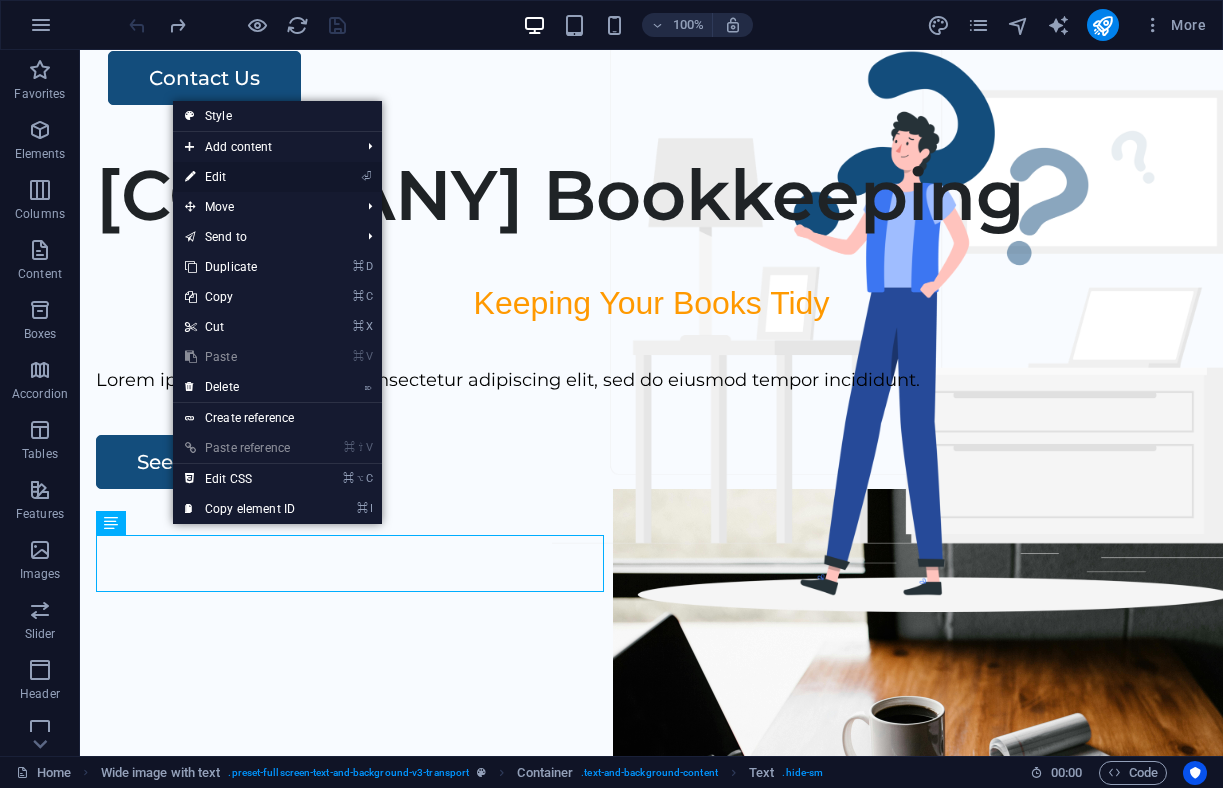 click on "⏎  Edit" at bounding box center [240, 177] 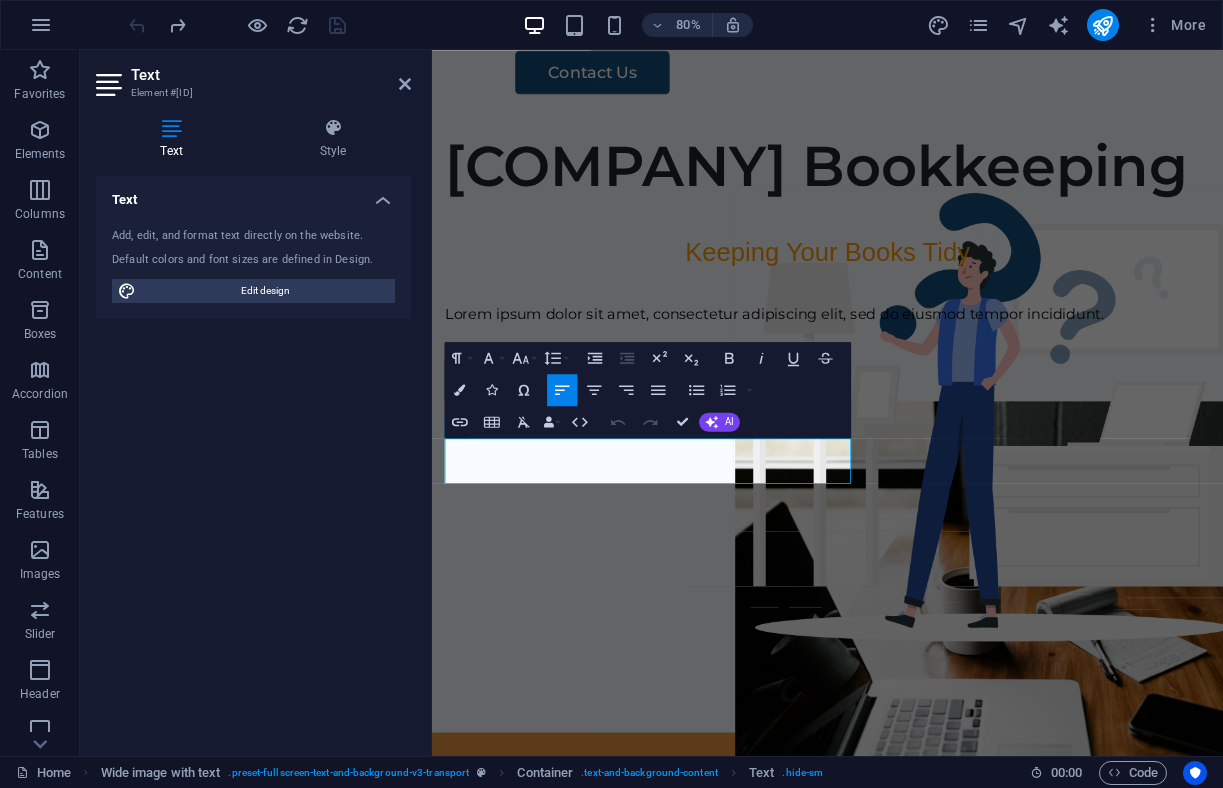 type 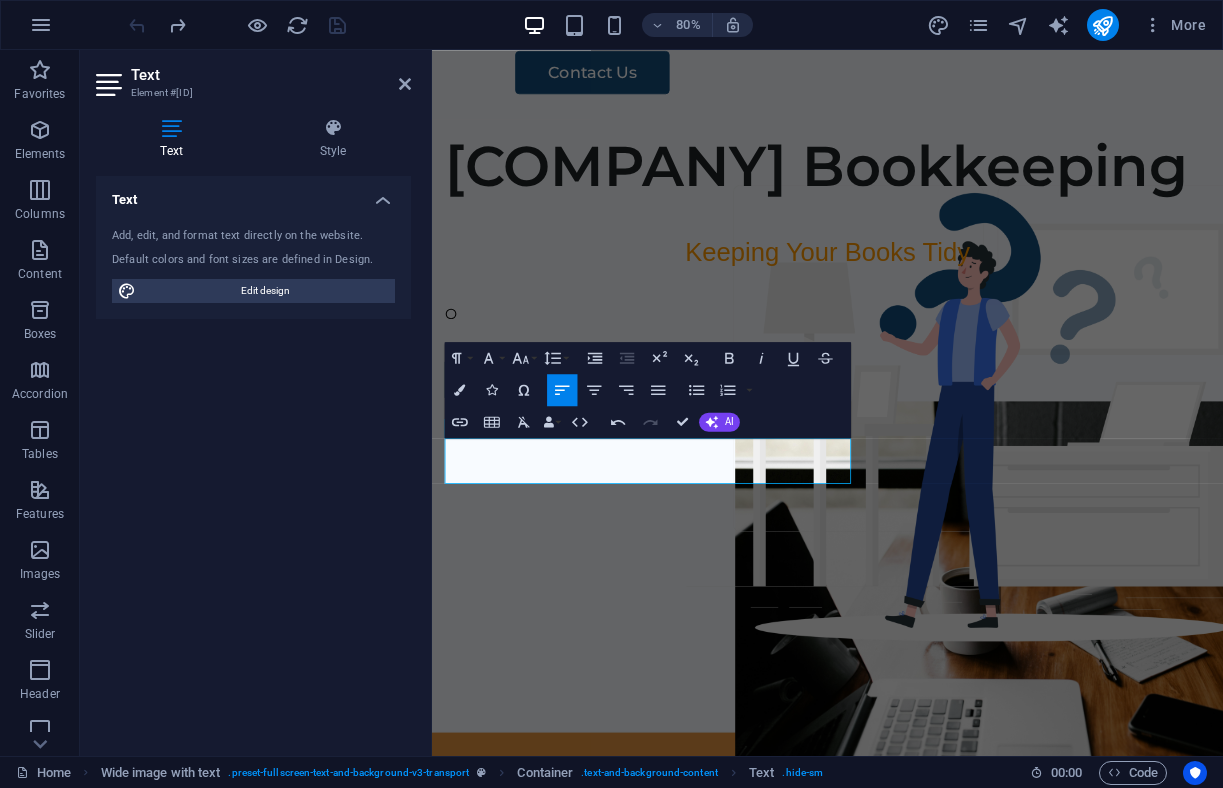scroll, scrollTop: 158, scrollLeft: 0, axis: vertical 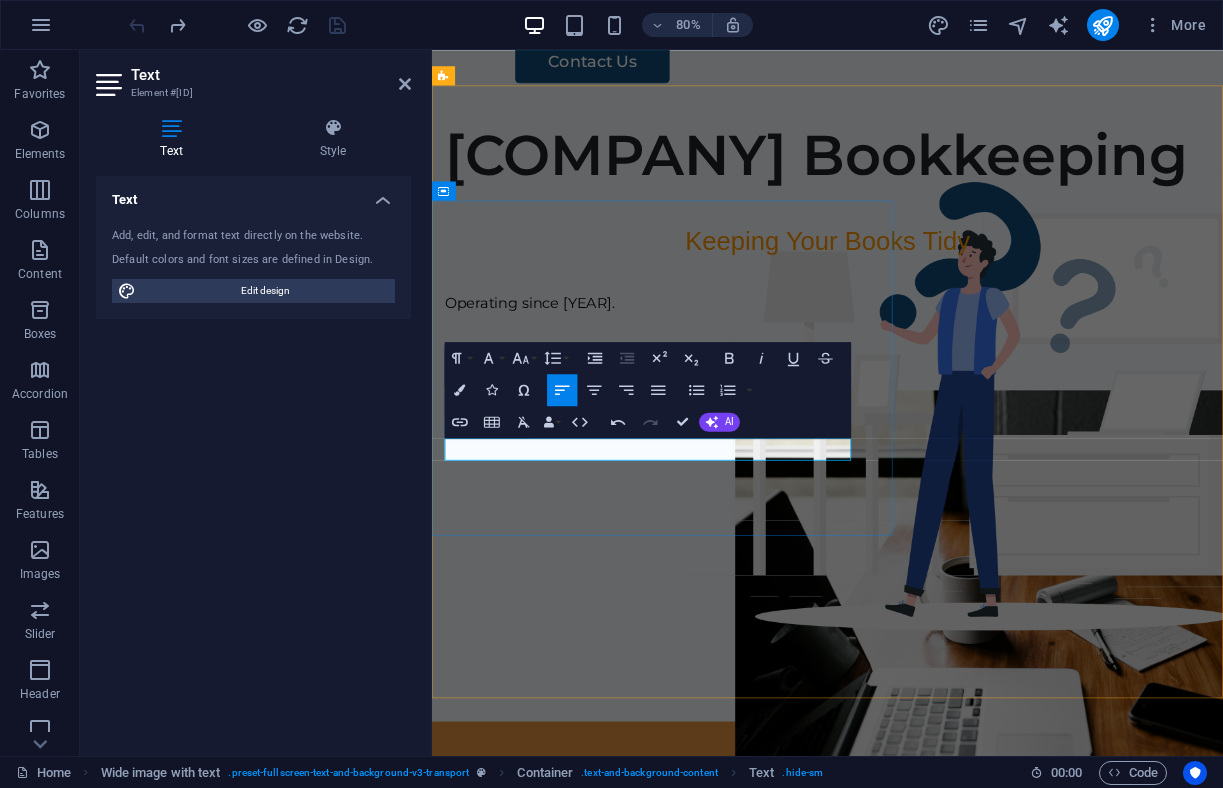 click on "Operating since [YEAR]." at bounding box center [926, 366] 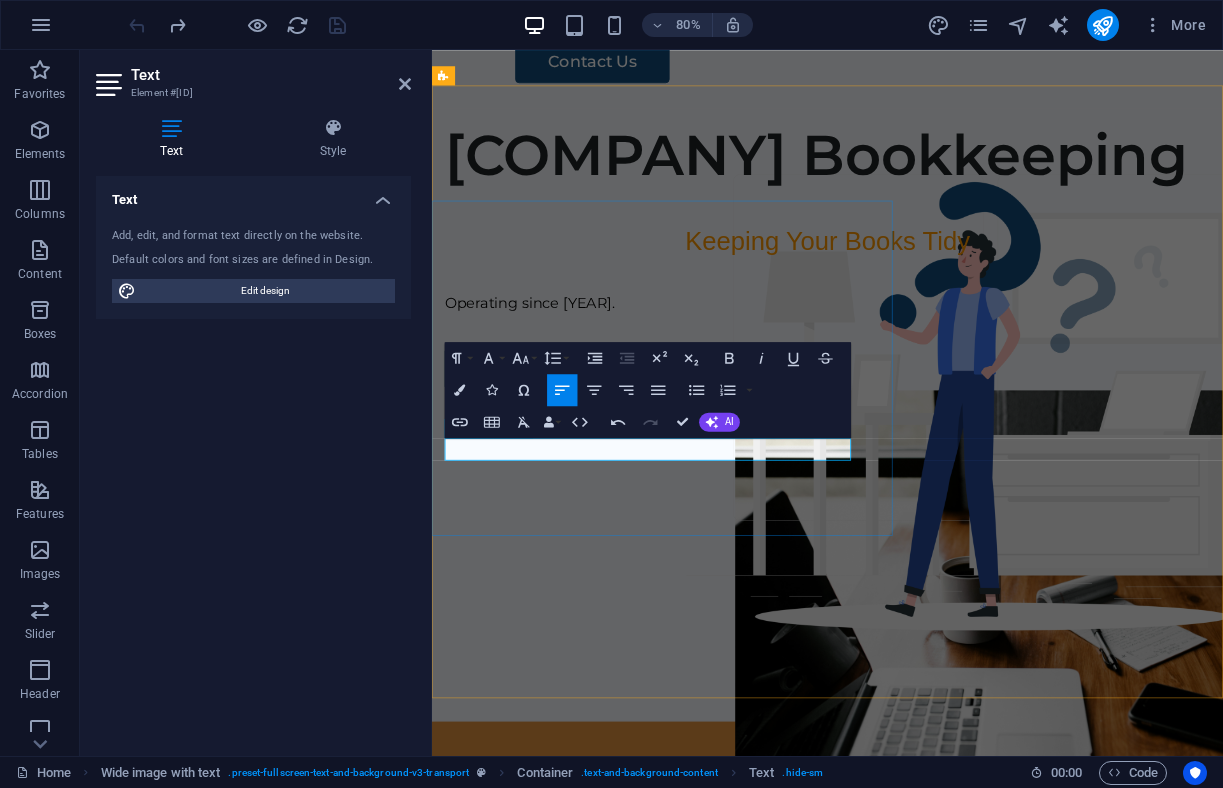 click on "Operating since [YEAR]." at bounding box center (926, 366) 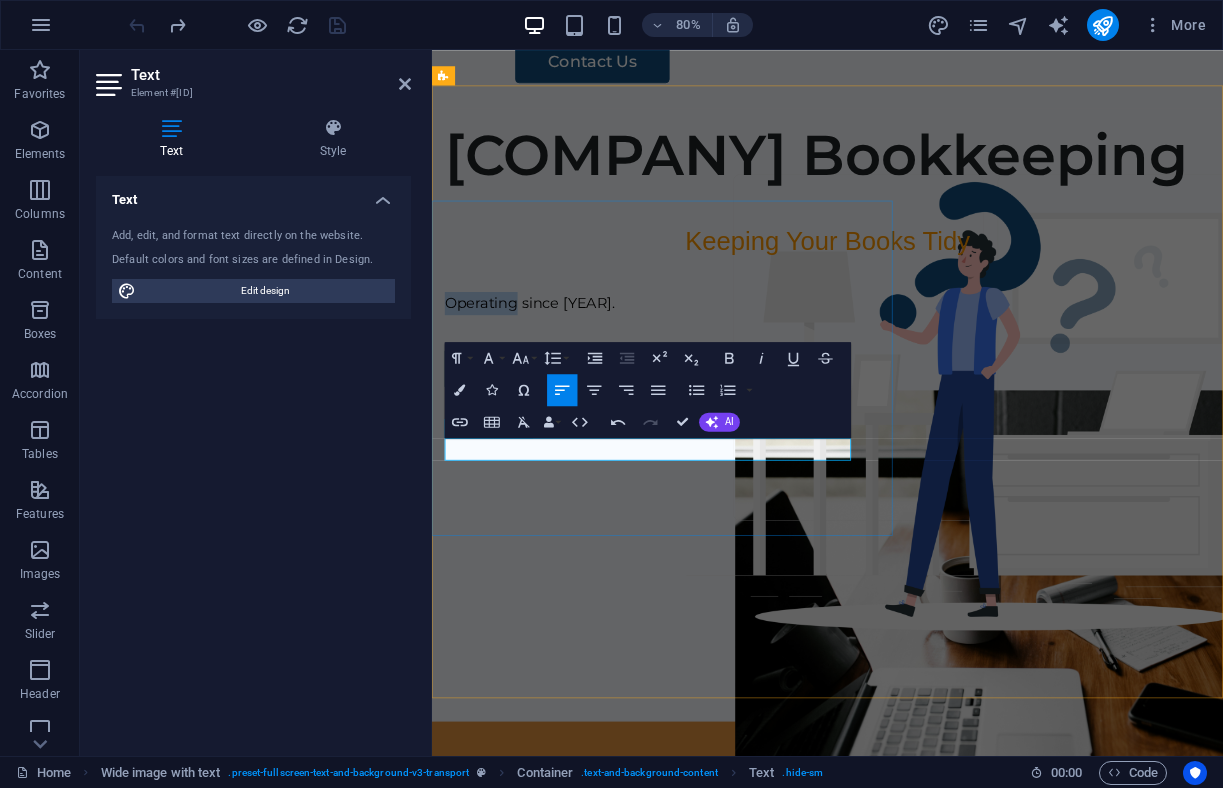click on "Operating since [YEAR]." at bounding box center [926, 366] 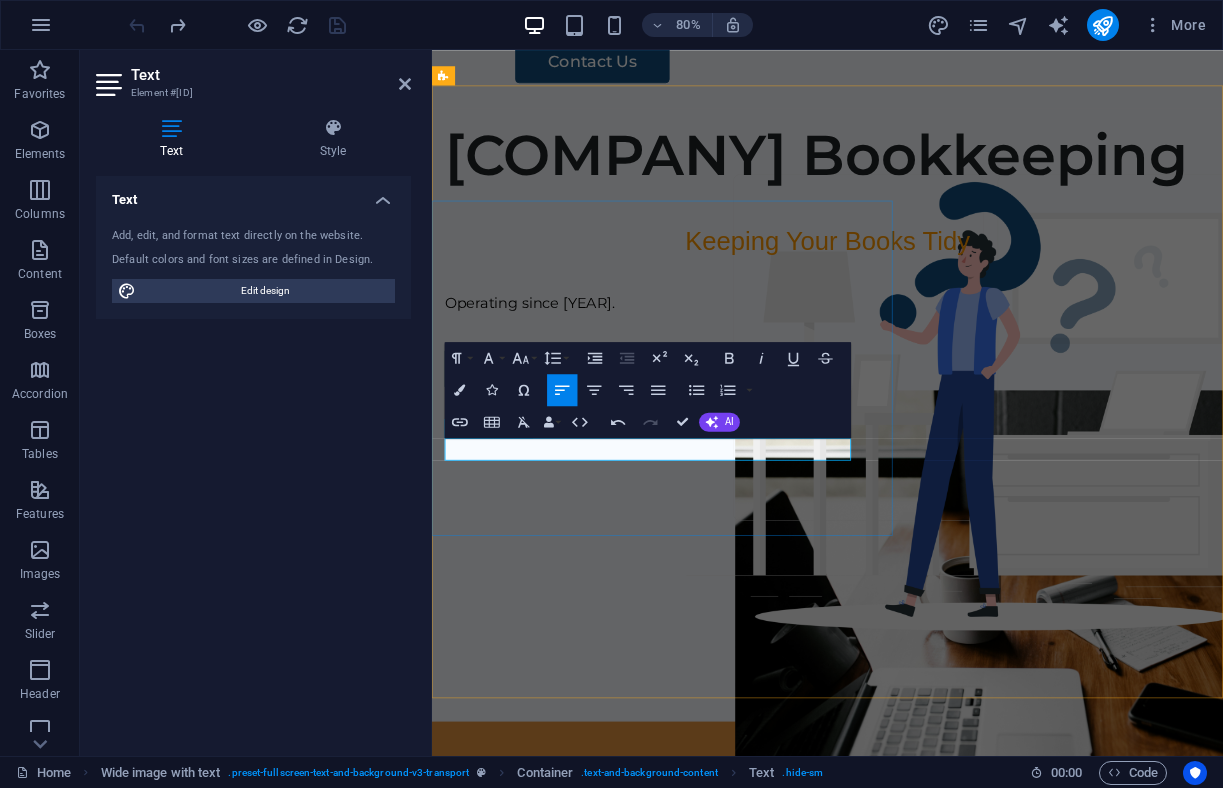 click on "Operating since [YEAR]." at bounding box center [926, 366] 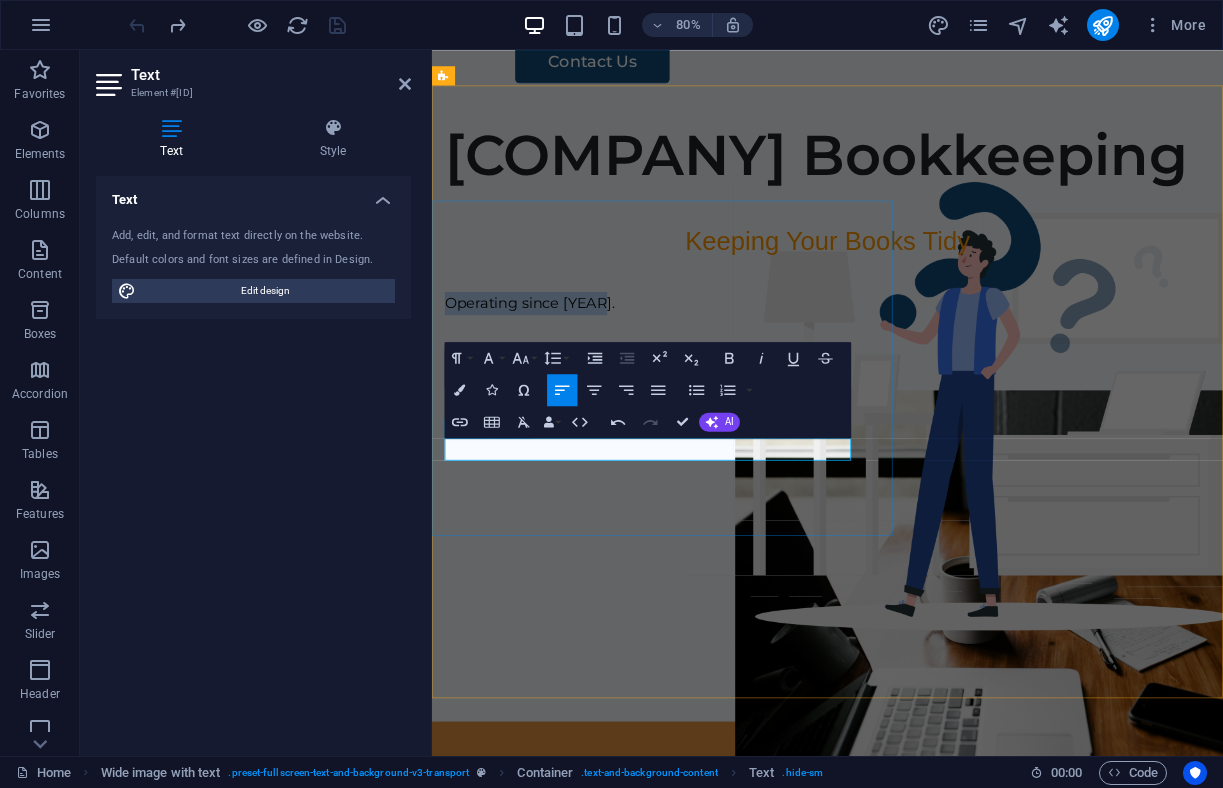 drag, startPoint x: 668, startPoint y: 546, endPoint x: 447, endPoint y: 551, distance: 221.05655 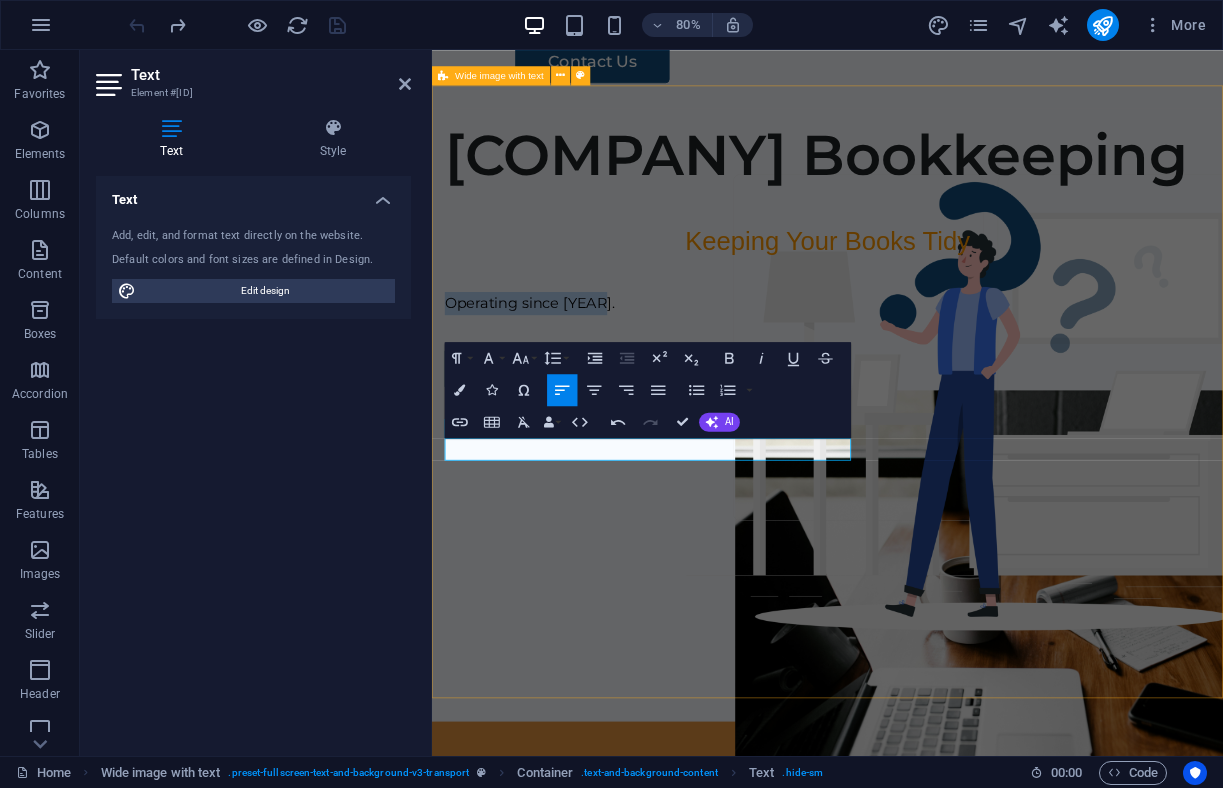 click on "[COMPANY] Keeping Your Books Tidy Operating since [YEAR]. See Services" at bounding box center (926, 506) 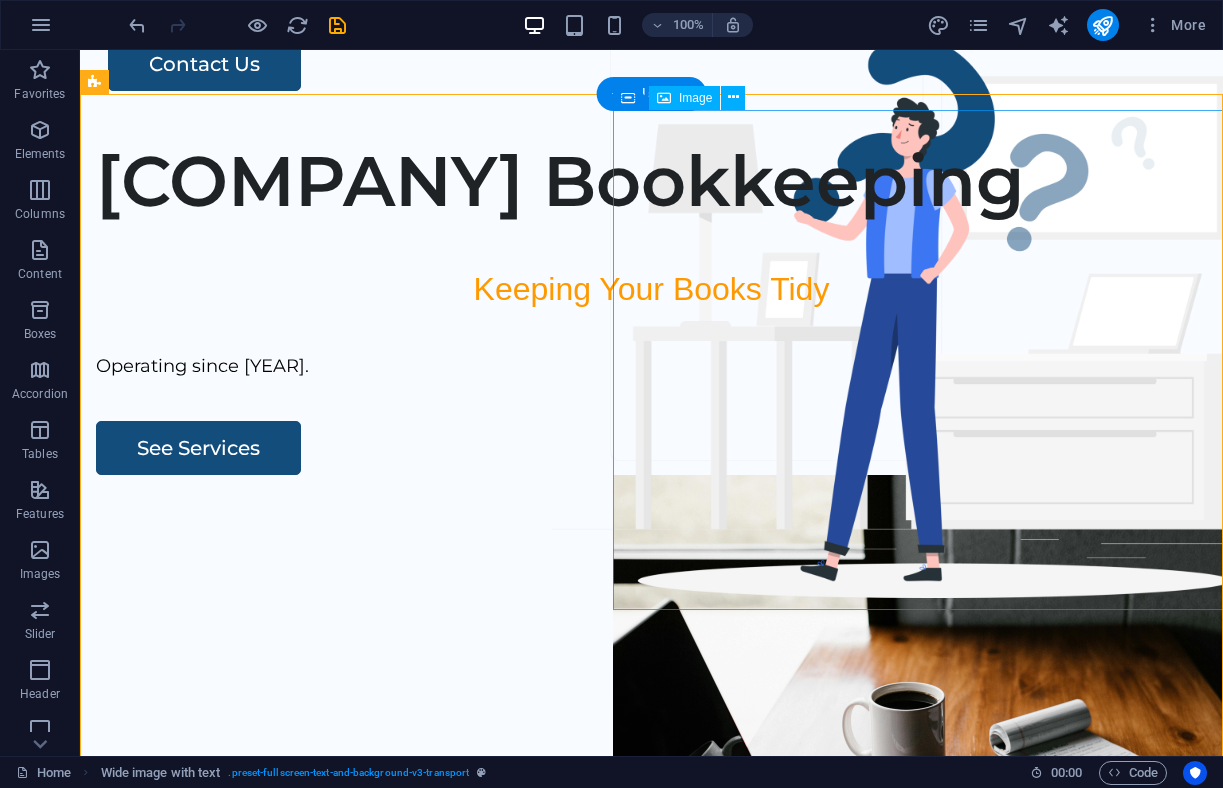 click at bounding box center (988, 725) 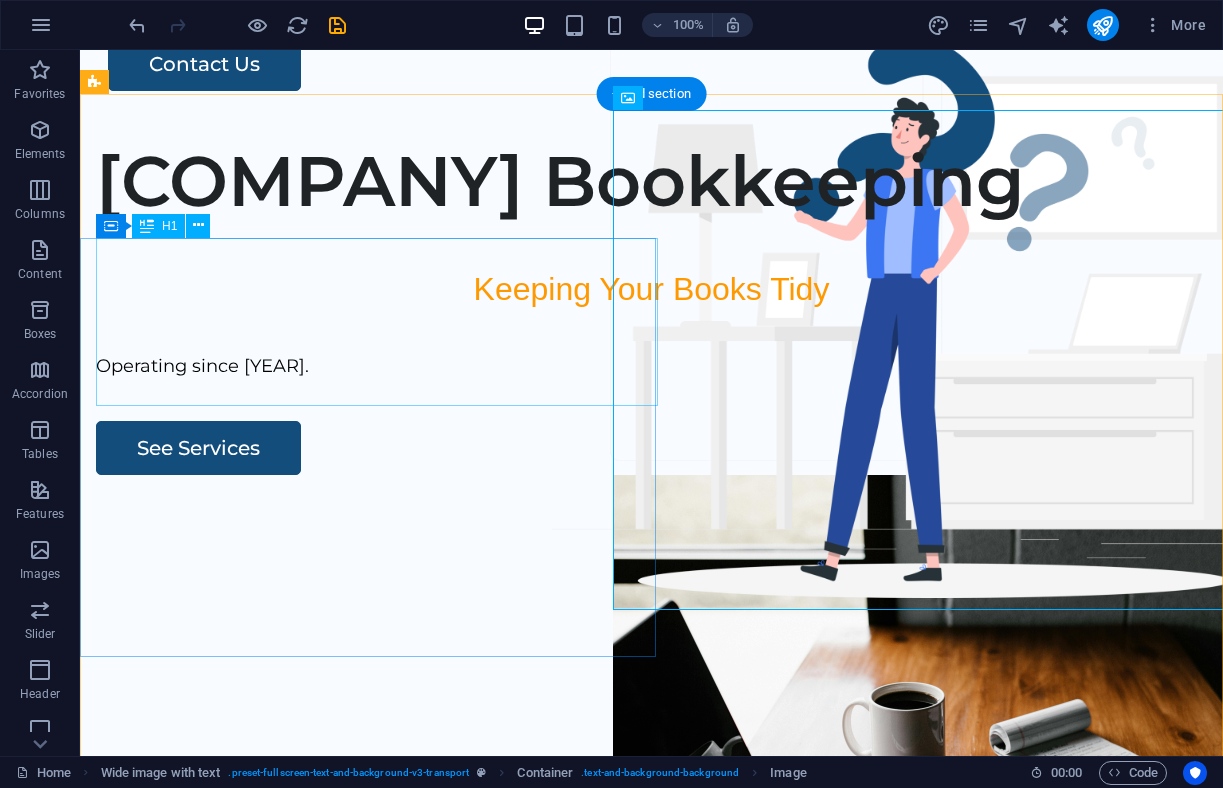 scroll, scrollTop: 0, scrollLeft: 0, axis: both 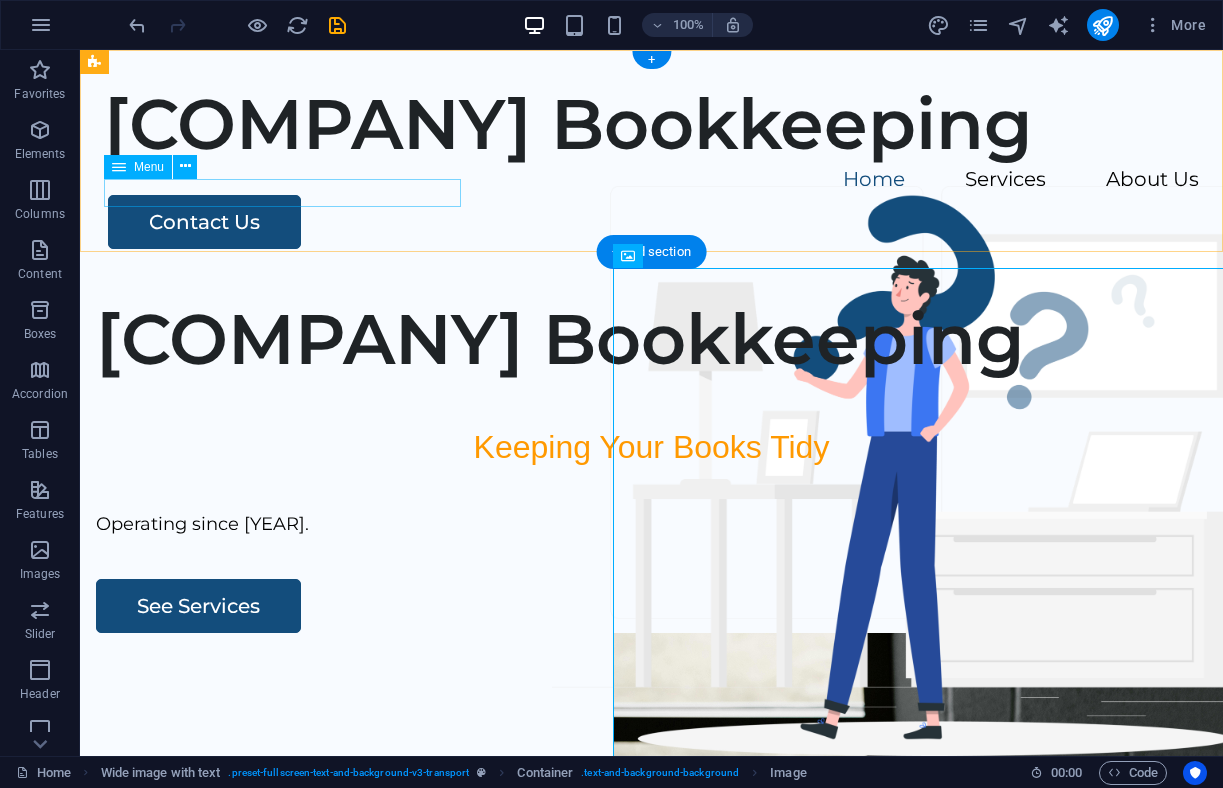 click on "Home Services About Us" at bounding box center [651, 180] 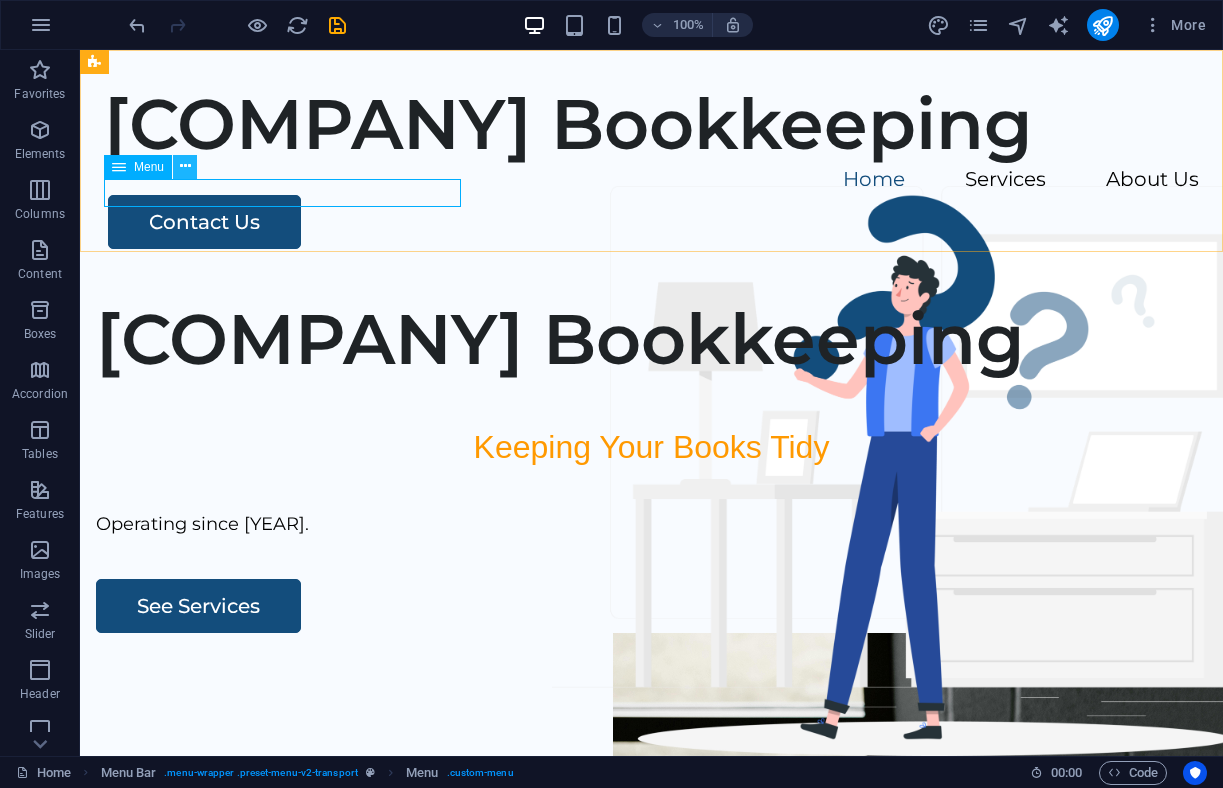 click at bounding box center (185, 166) 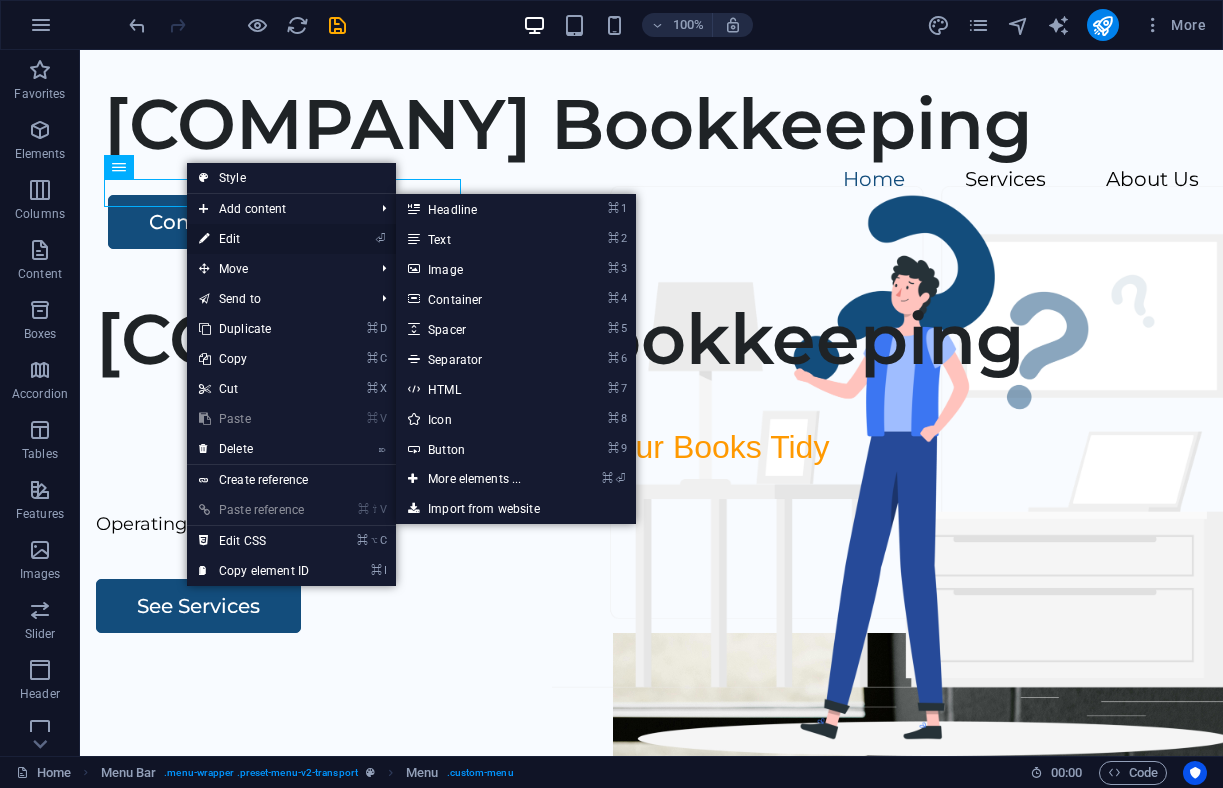 click on "⏎  Edit" at bounding box center [254, 239] 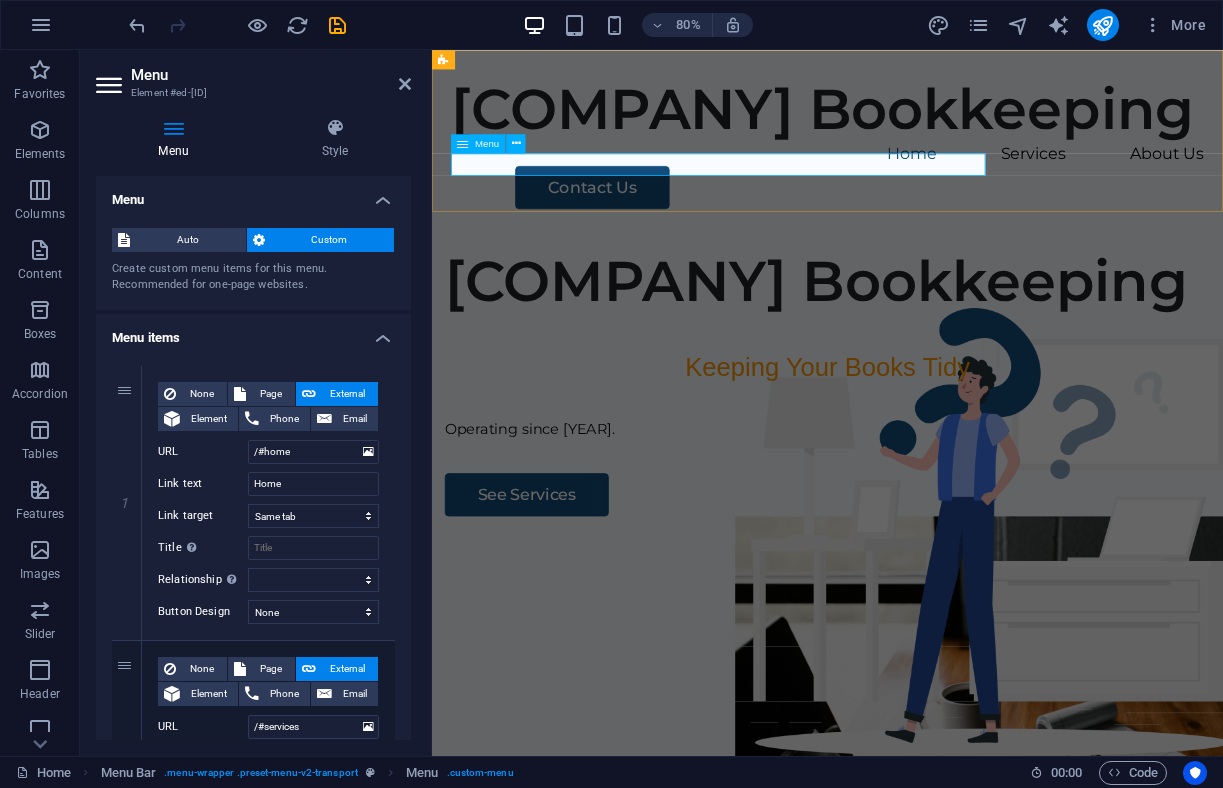 click on "Home Services About Us" at bounding box center (926, 180) 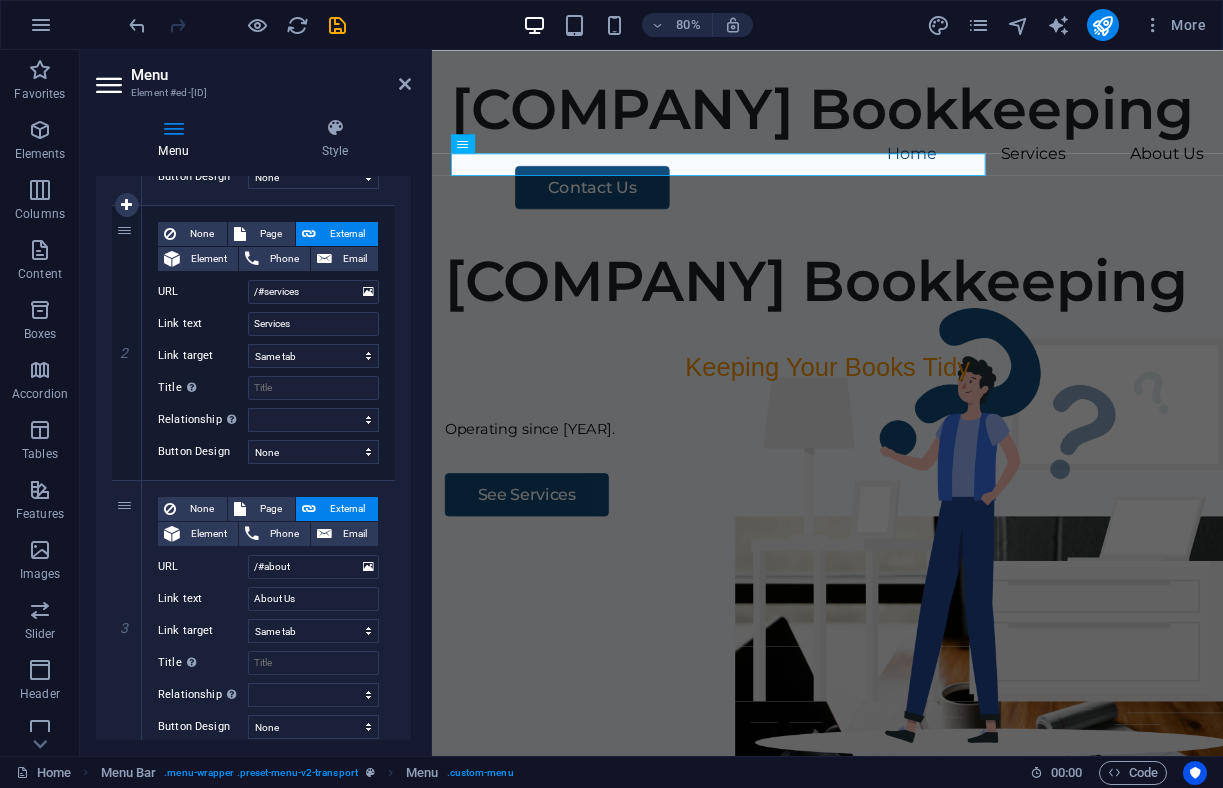 scroll, scrollTop: 506, scrollLeft: 0, axis: vertical 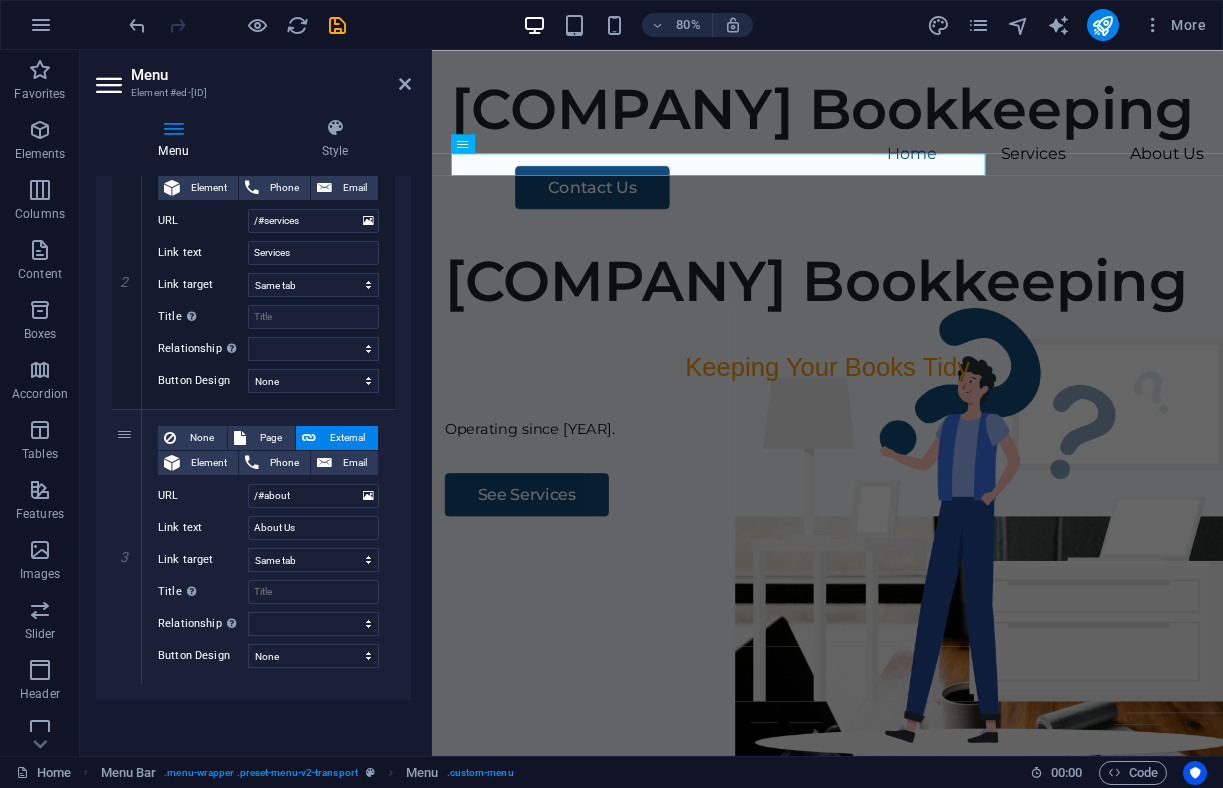 click on "None Page External Element Phone Email Page Home Legal Notice Privacy Subpage Element
URL /#home Phone Email Link text Home Link target New tab Same tab Overlay Title Additional link description, should not be the same as the link text. The title is most often shown as a tooltip text when the mouse moves over the element. Leave empty if uncertain. Relationship Sets the  relationship of this link to the link target . For example, the value "nofollow" instructs search engines not to follow the link. Can be left empty. alternate author bookmark external help license next nofollow noreferrer noopener prev search tag Button Design None Default Primary Secondary 2 None Page External Element Phone Email Page Home Legal Notice Privacy Subpage Element
URL /#services Phone Email Link text Services Link target New tab Same tab Overlay Title Relationship Sets the  relationship of this link to the link target alternate author bookmark external help license next nofollow 3" at bounding box center (253, 272) 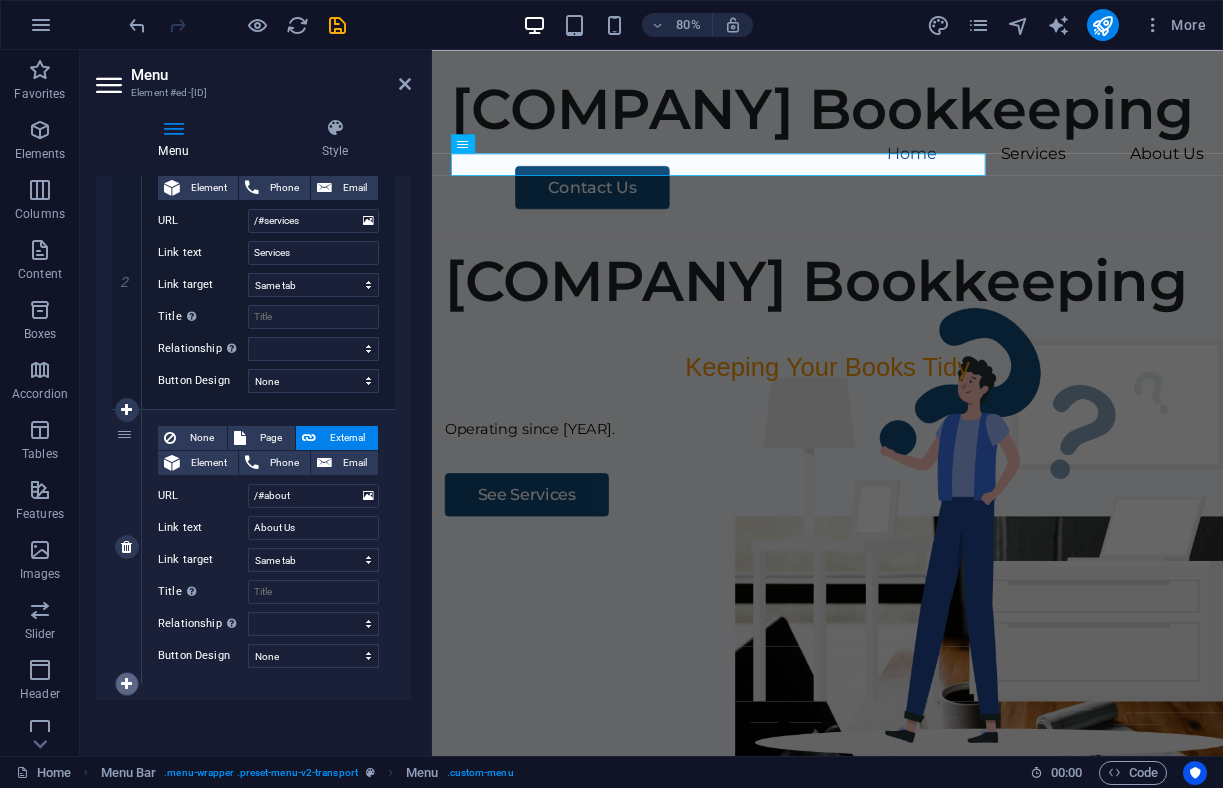 click at bounding box center (126, 684) 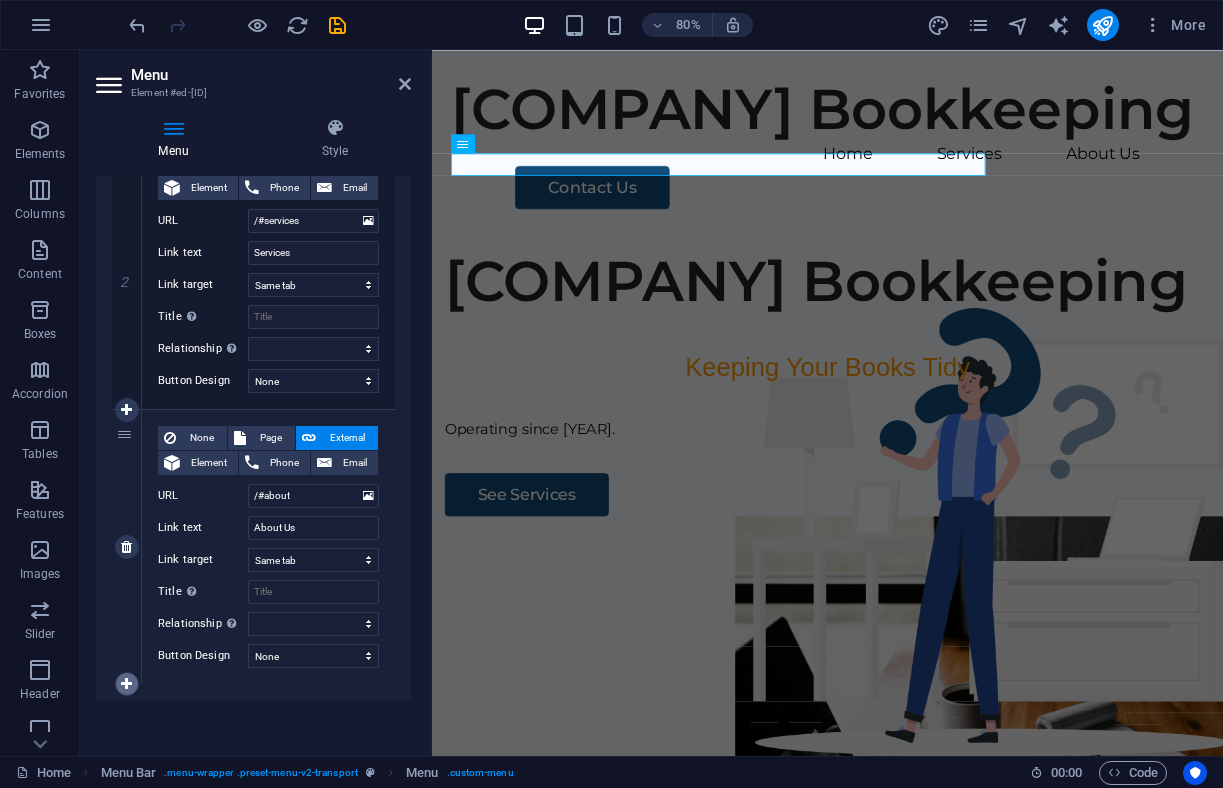 select 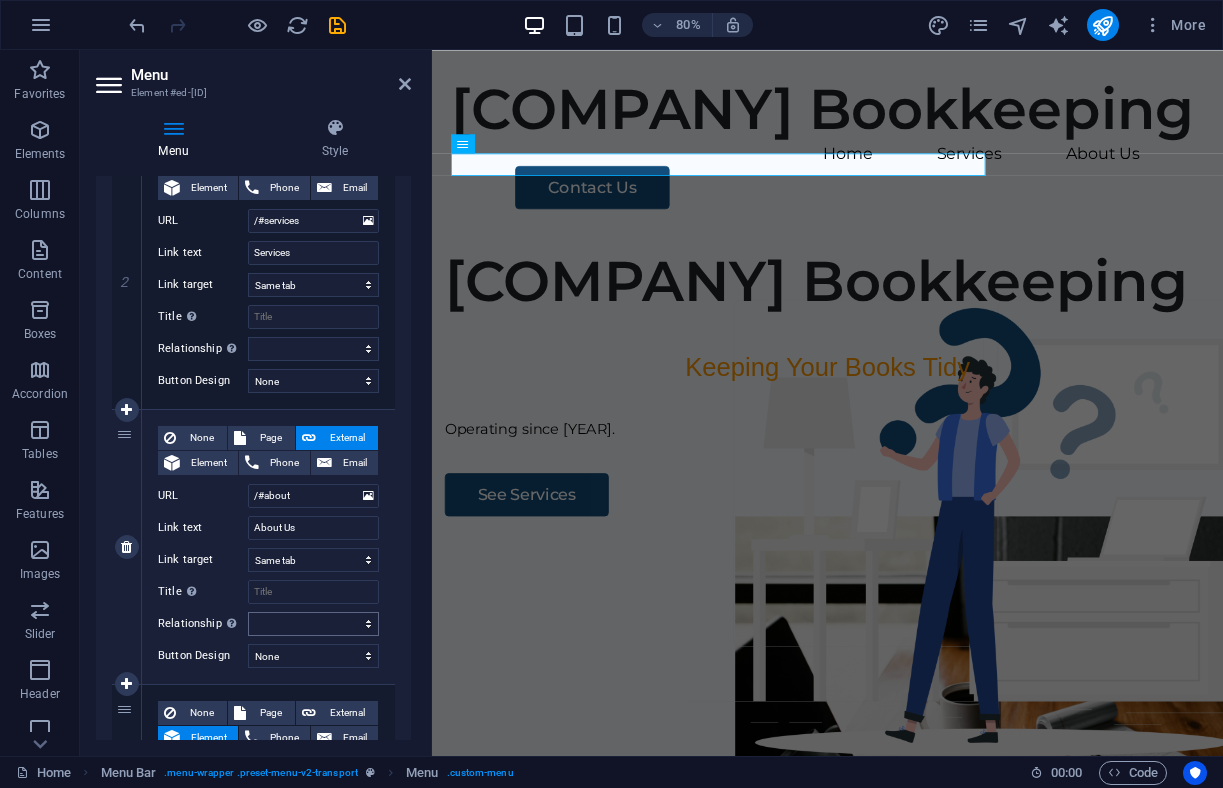 scroll, scrollTop: 750, scrollLeft: 0, axis: vertical 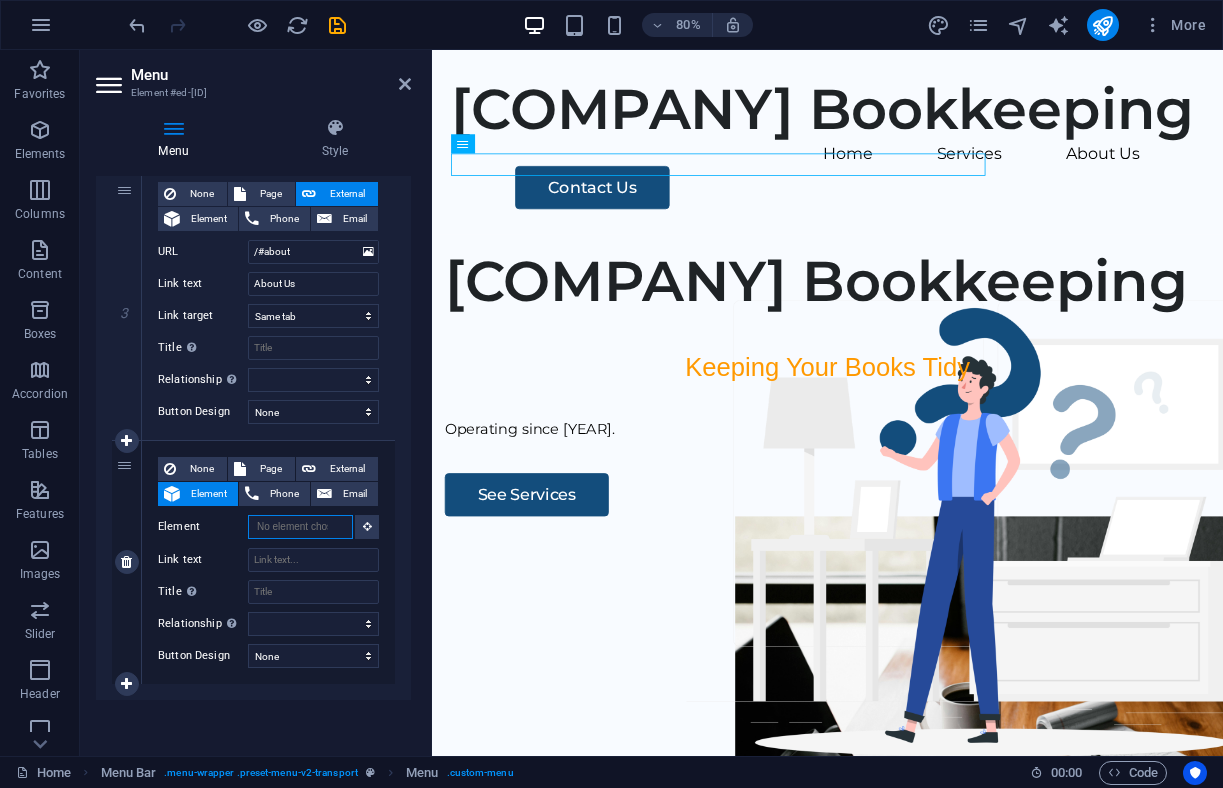 click on "Element" at bounding box center [300, 527] 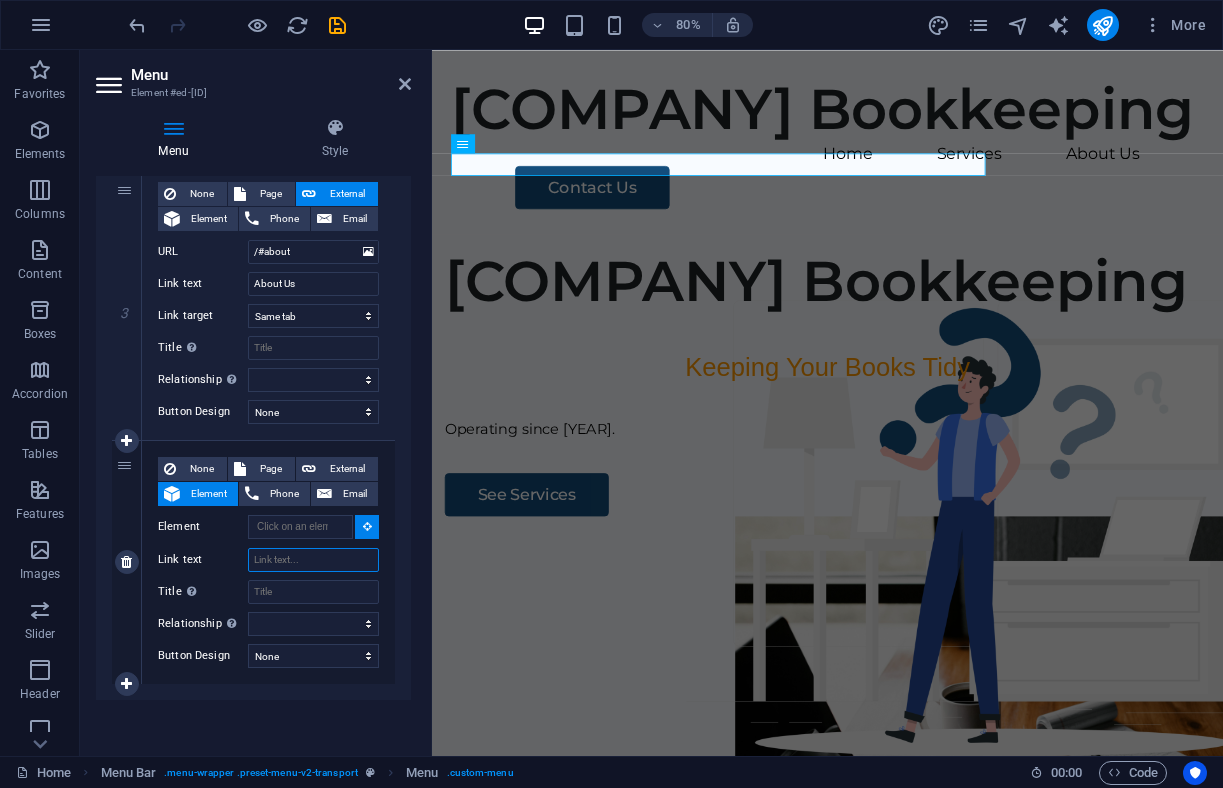 click on "Link text" at bounding box center (313, 560) 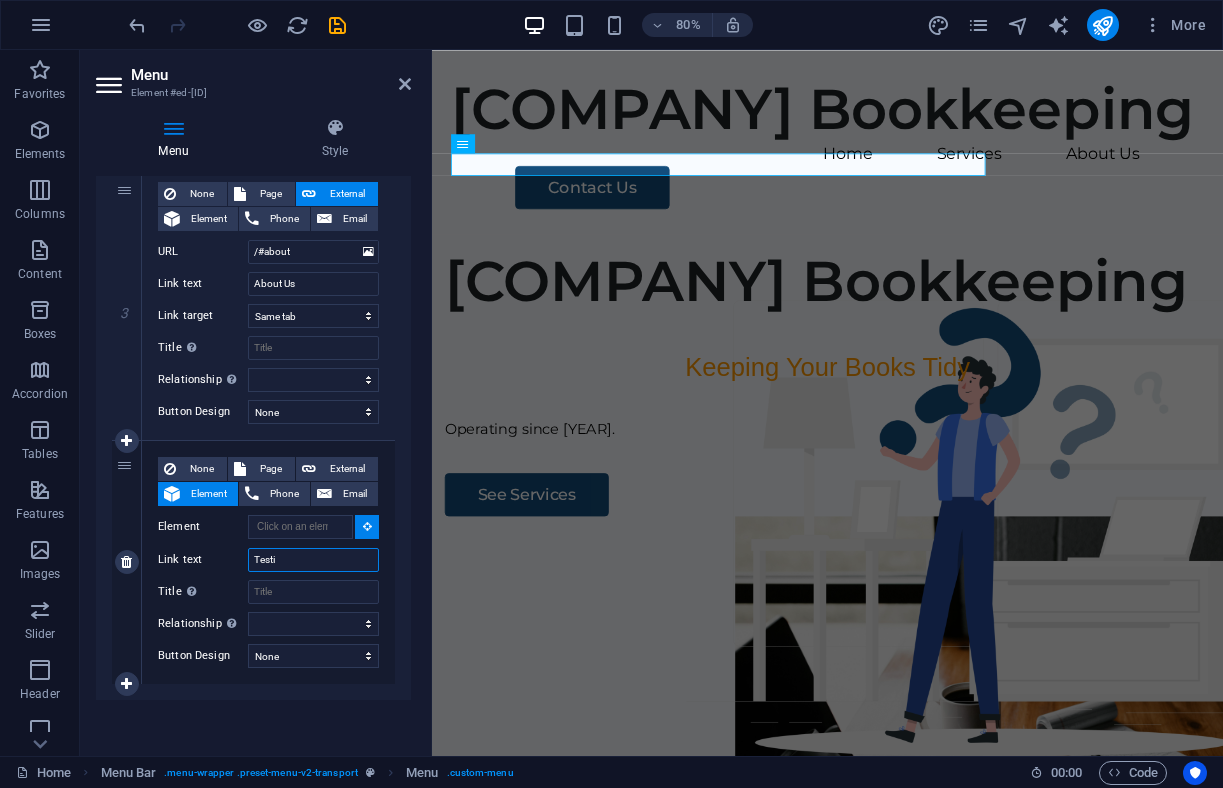 type on "Testim" 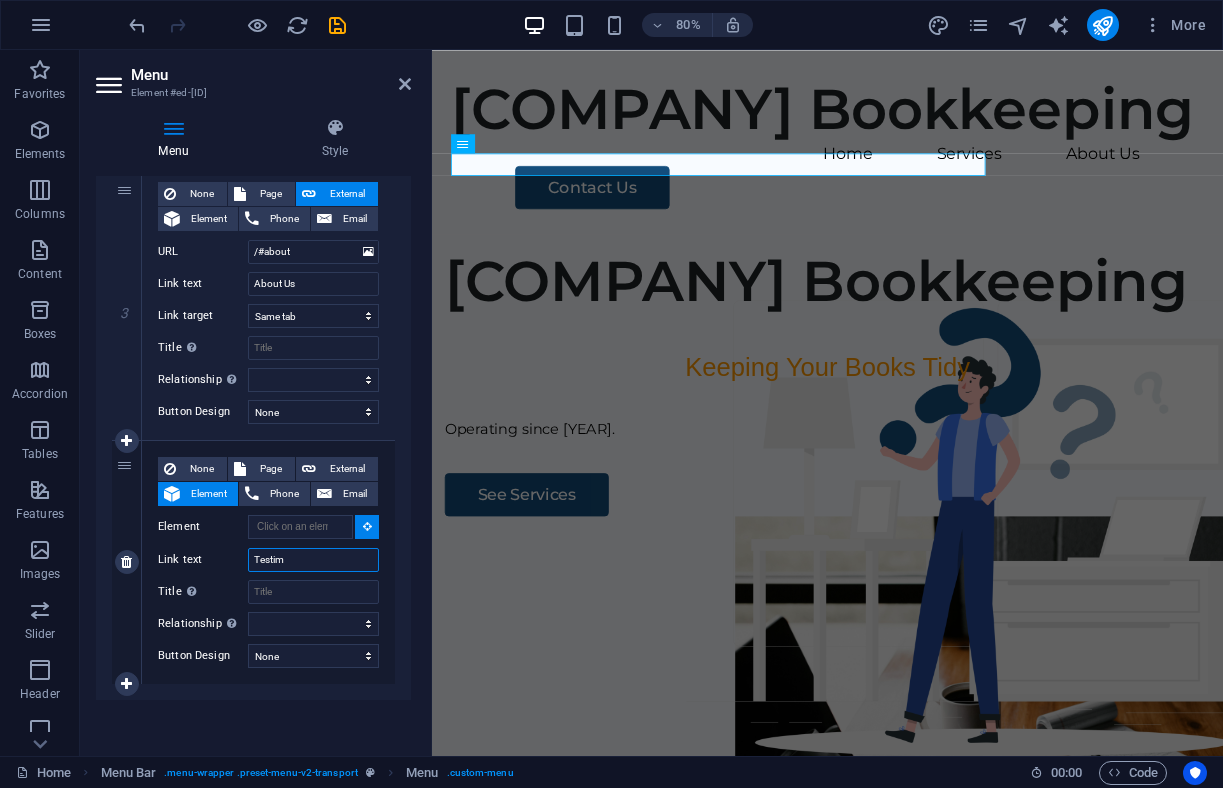 select 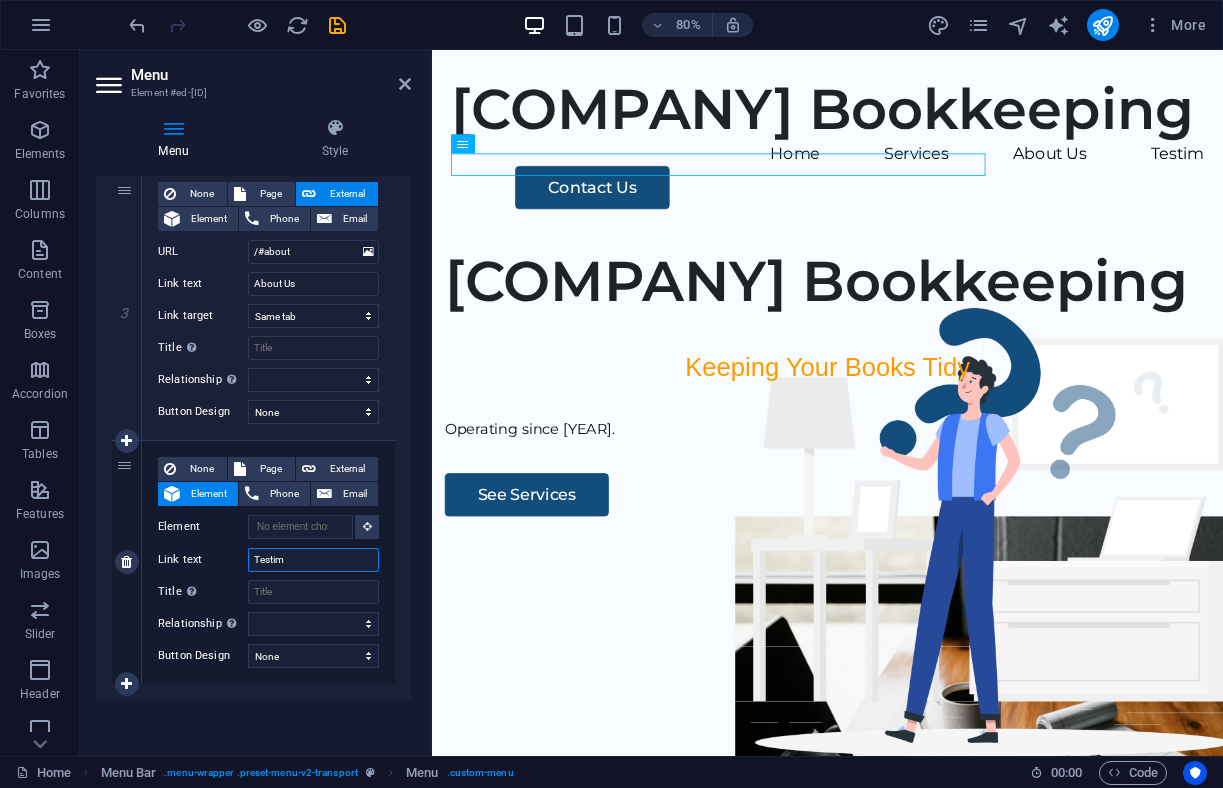 type on "Testimo" 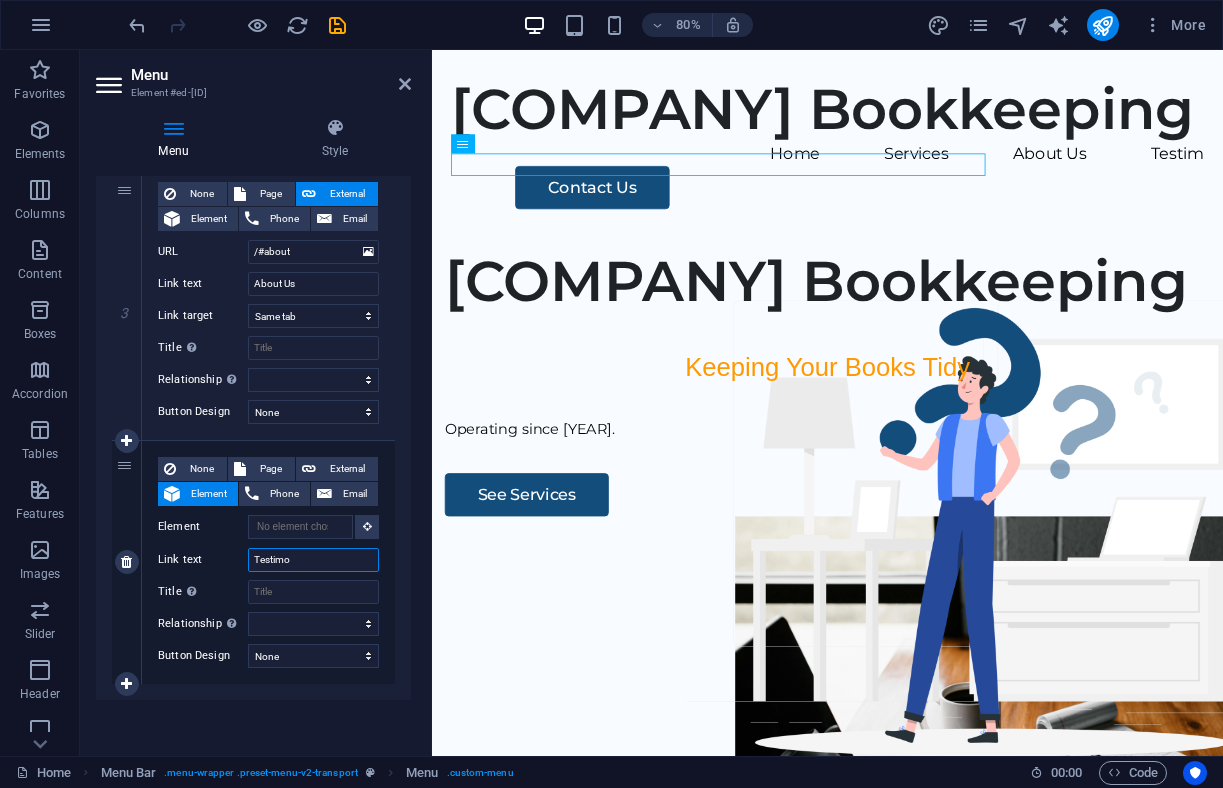 select 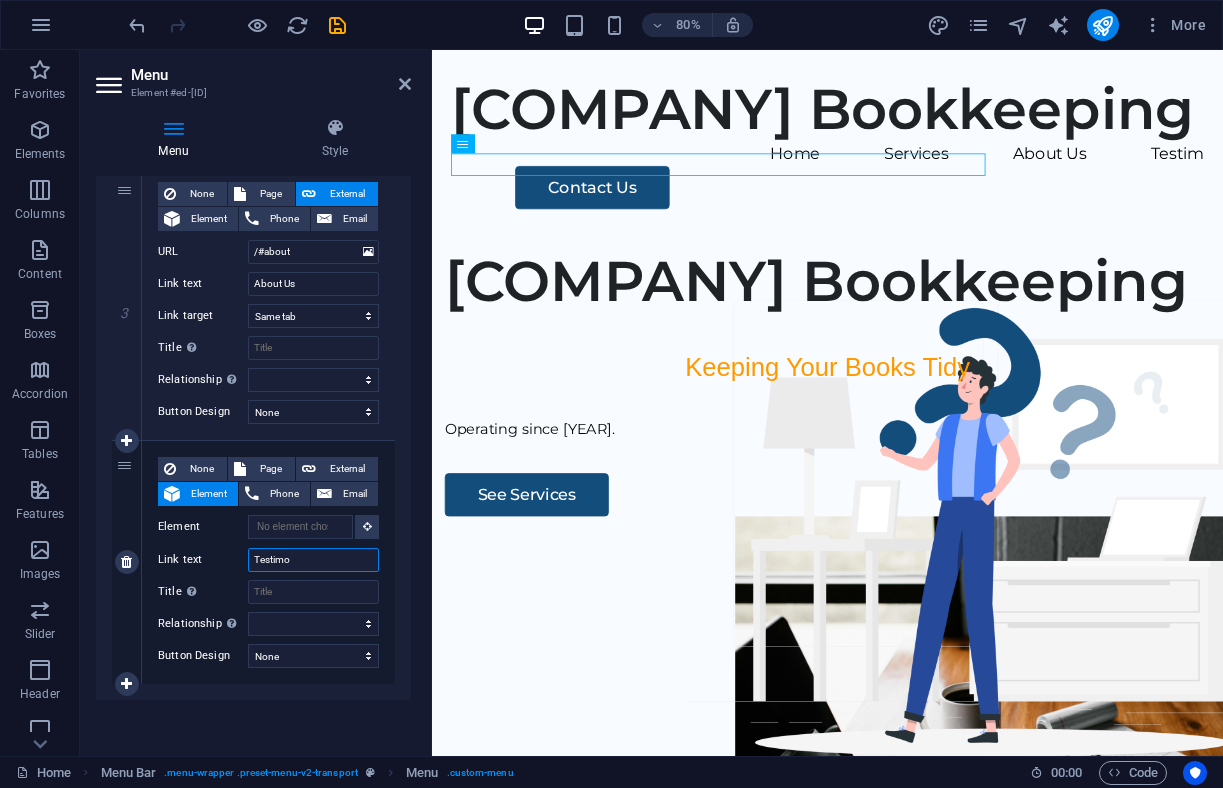 select 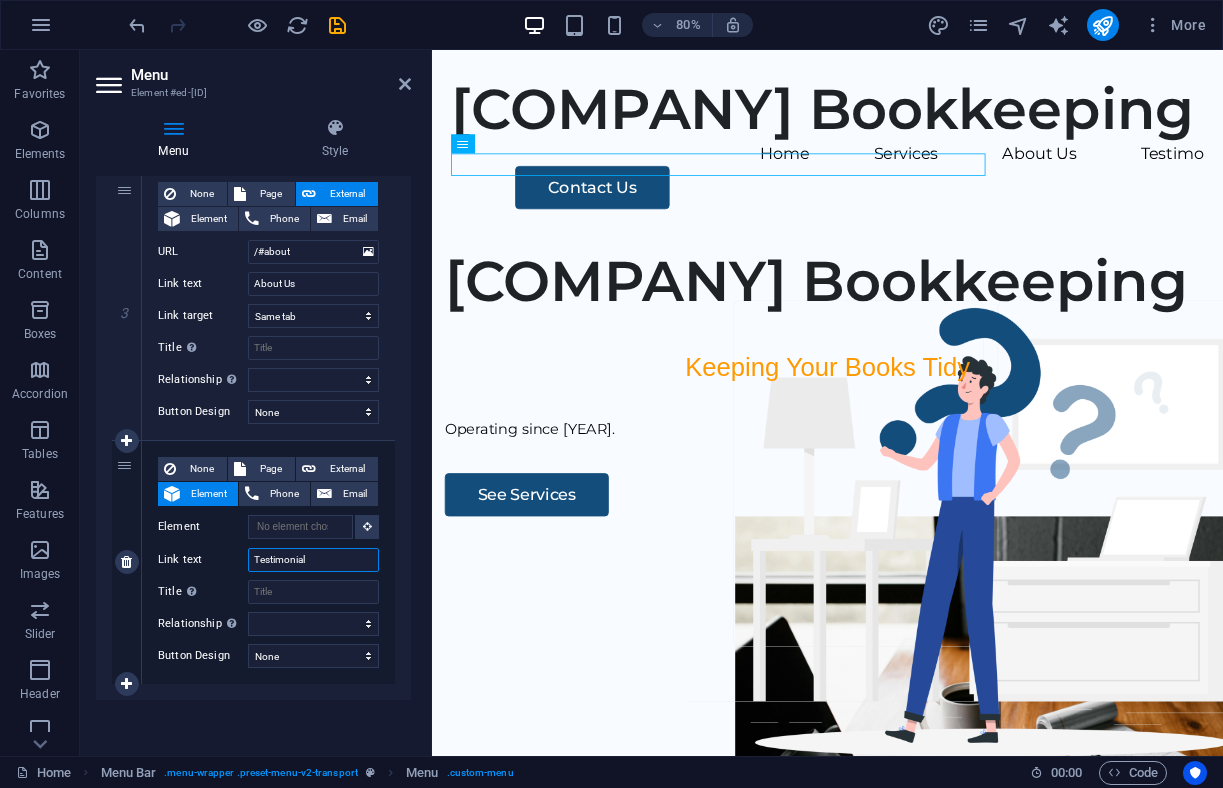 type on "Testimonials" 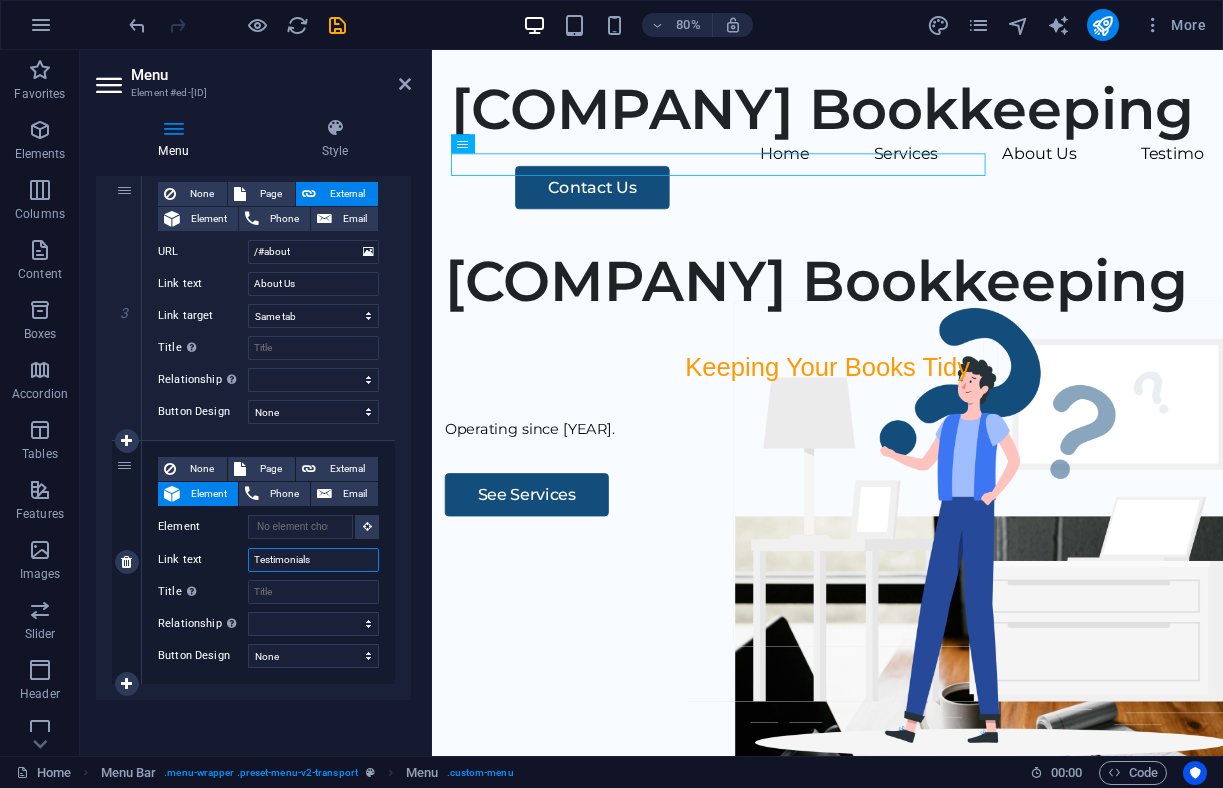 select 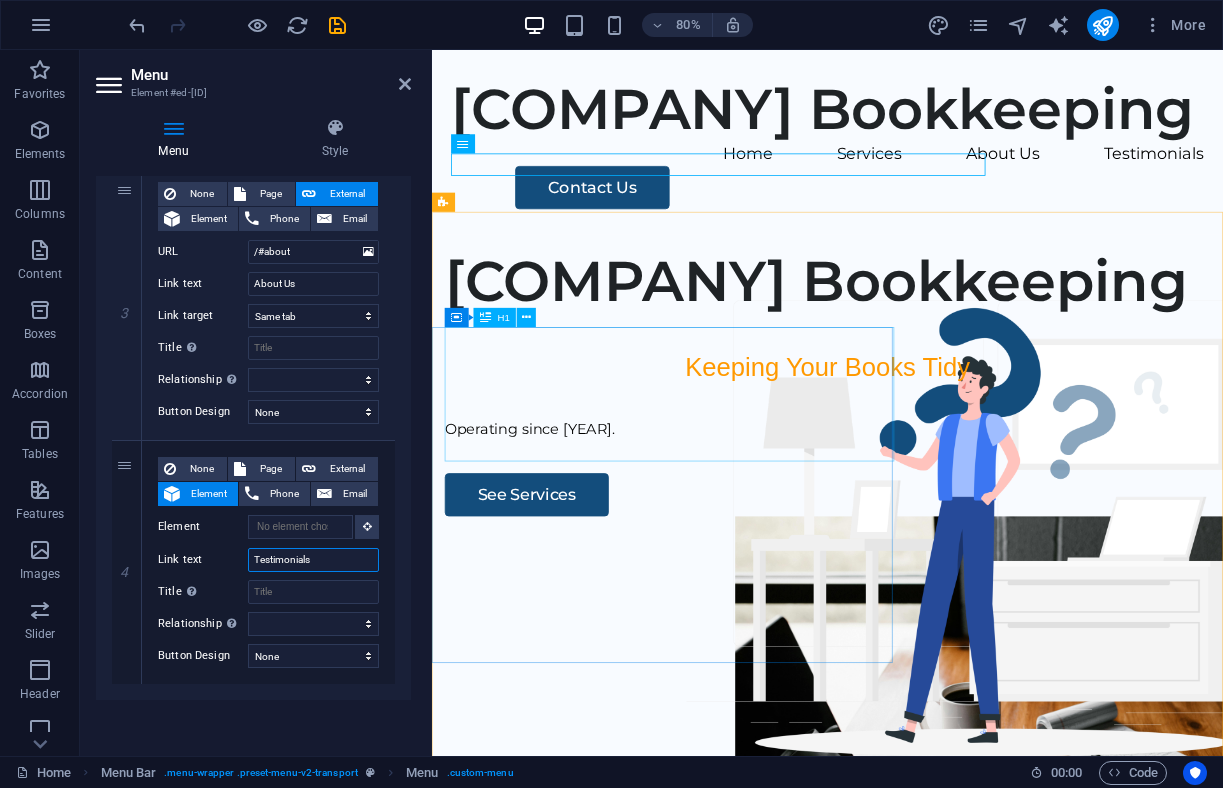 type on "Testimonials" 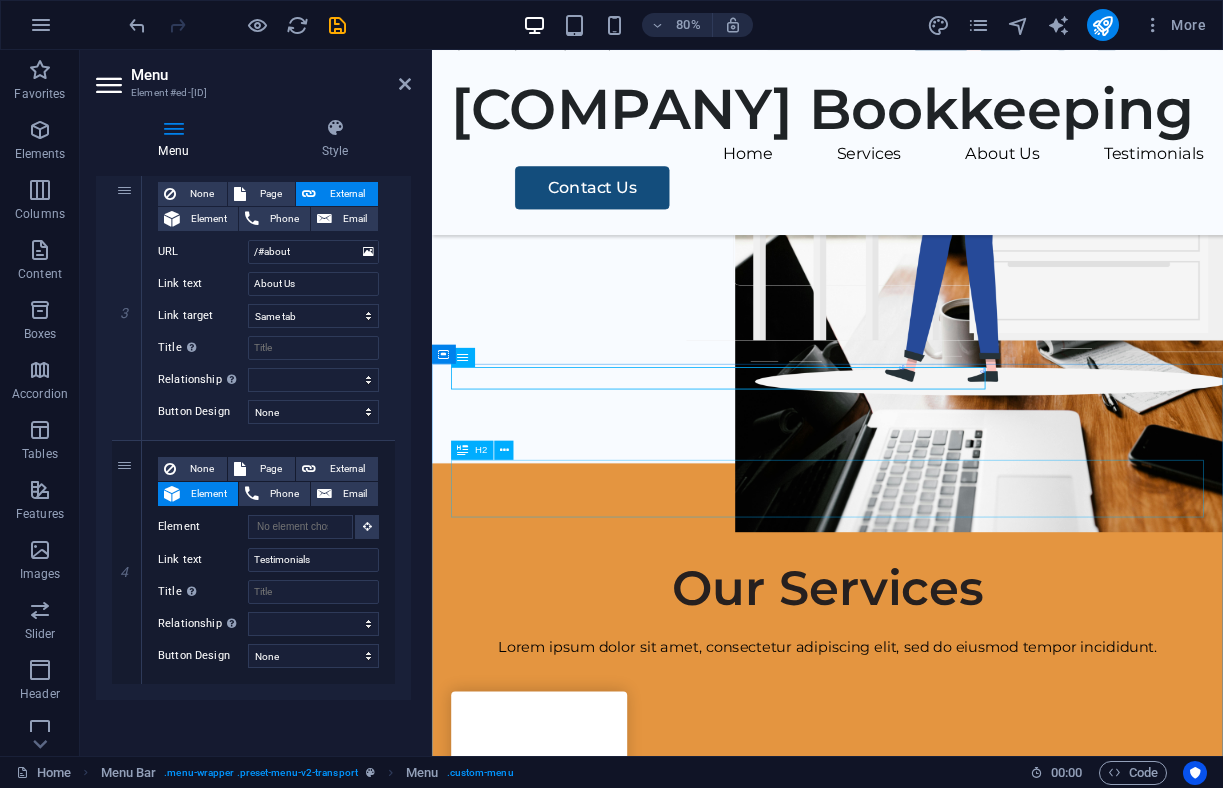 scroll, scrollTop: 0, scrollLeft: 0, axis: both 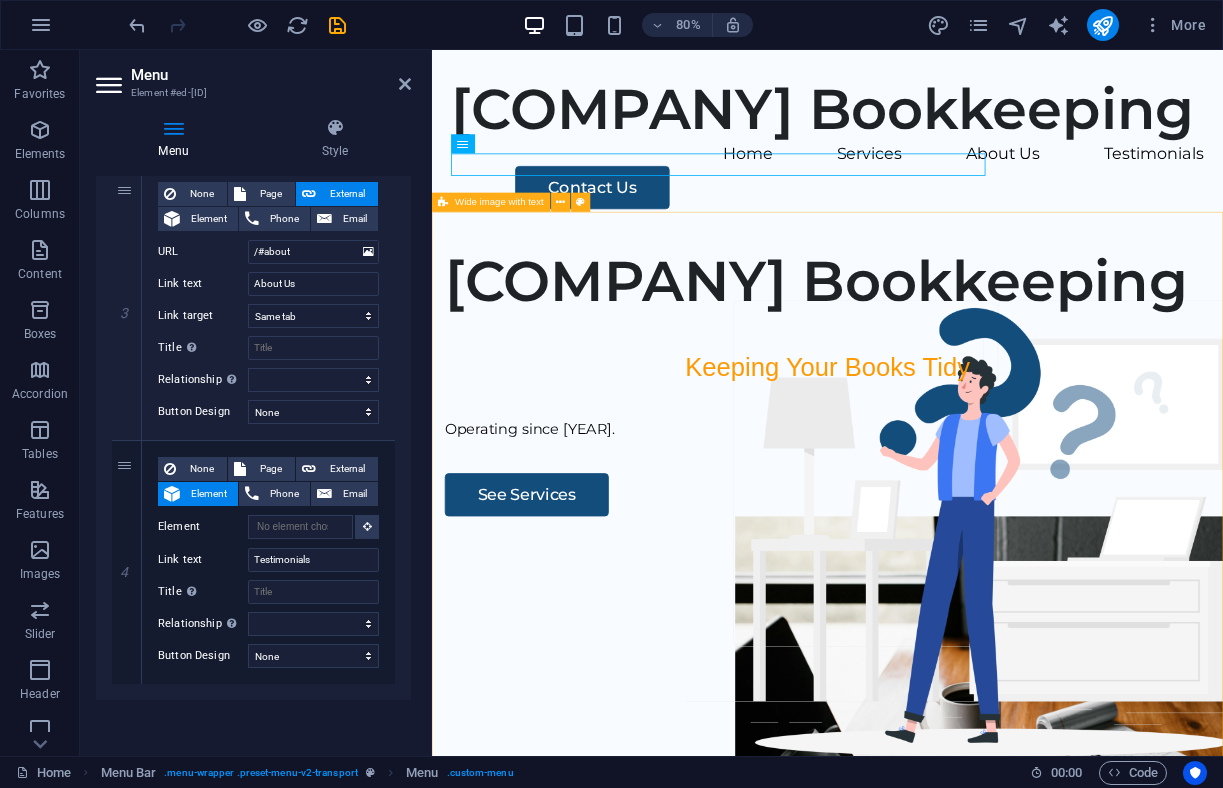 click on "[COMPANY] Keeping Your Books Tidy Operating since [YEAR]. See Services" at bounding box center [926, 664] 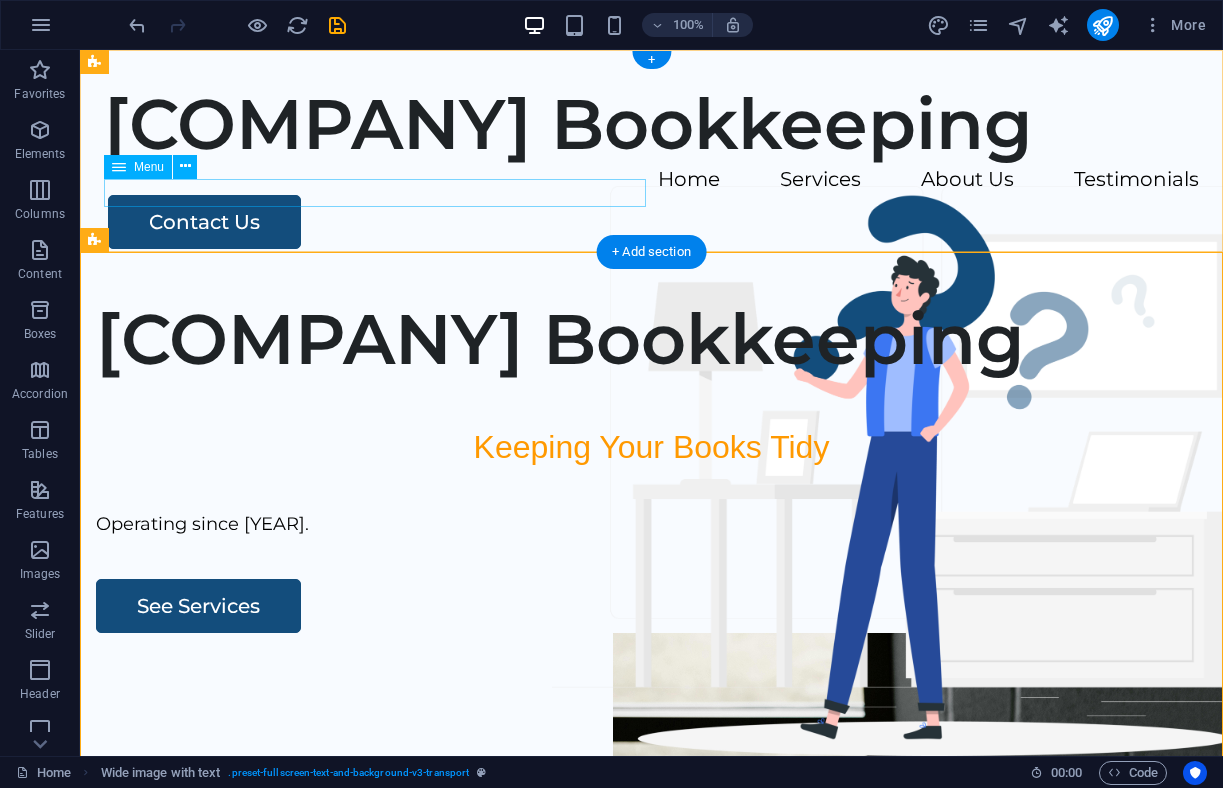 click on "Home Services About Us Testimonials" at bounding box center [651, 180] 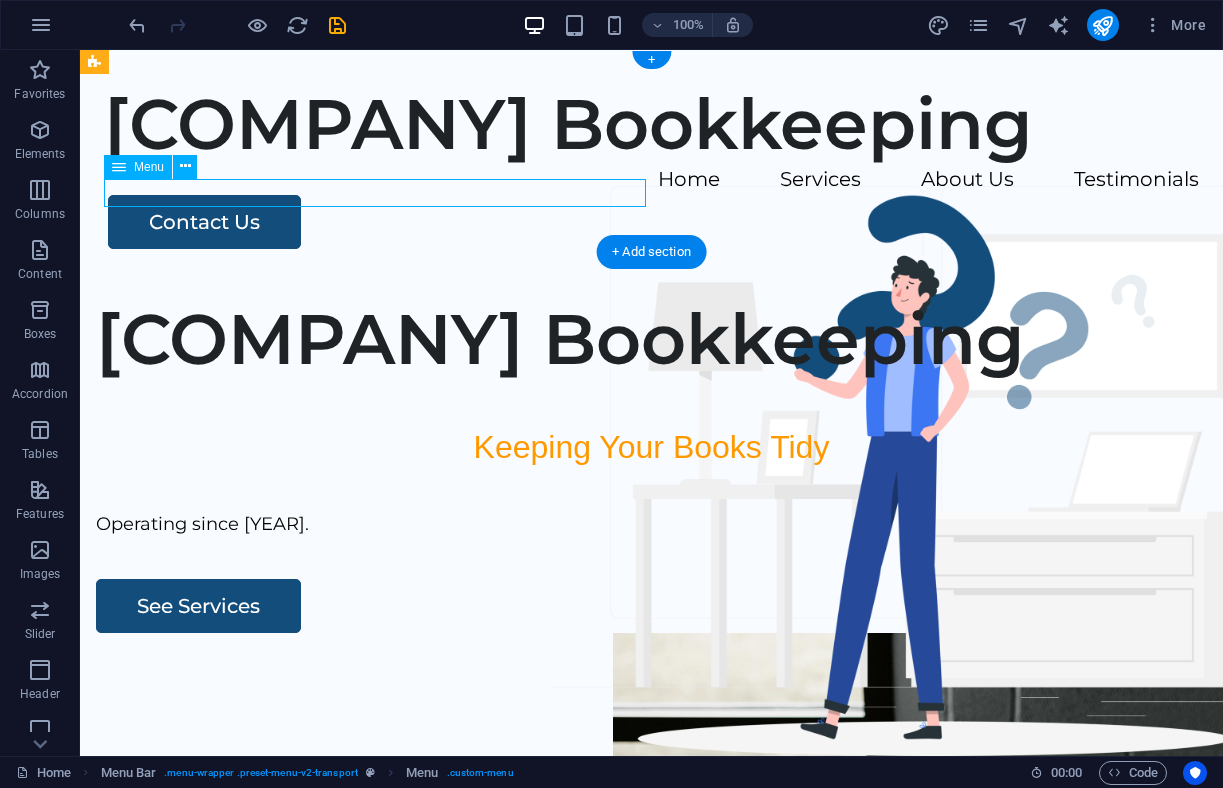 click on "Home Services About Us Testimonials" at bounding box center (651, 180) 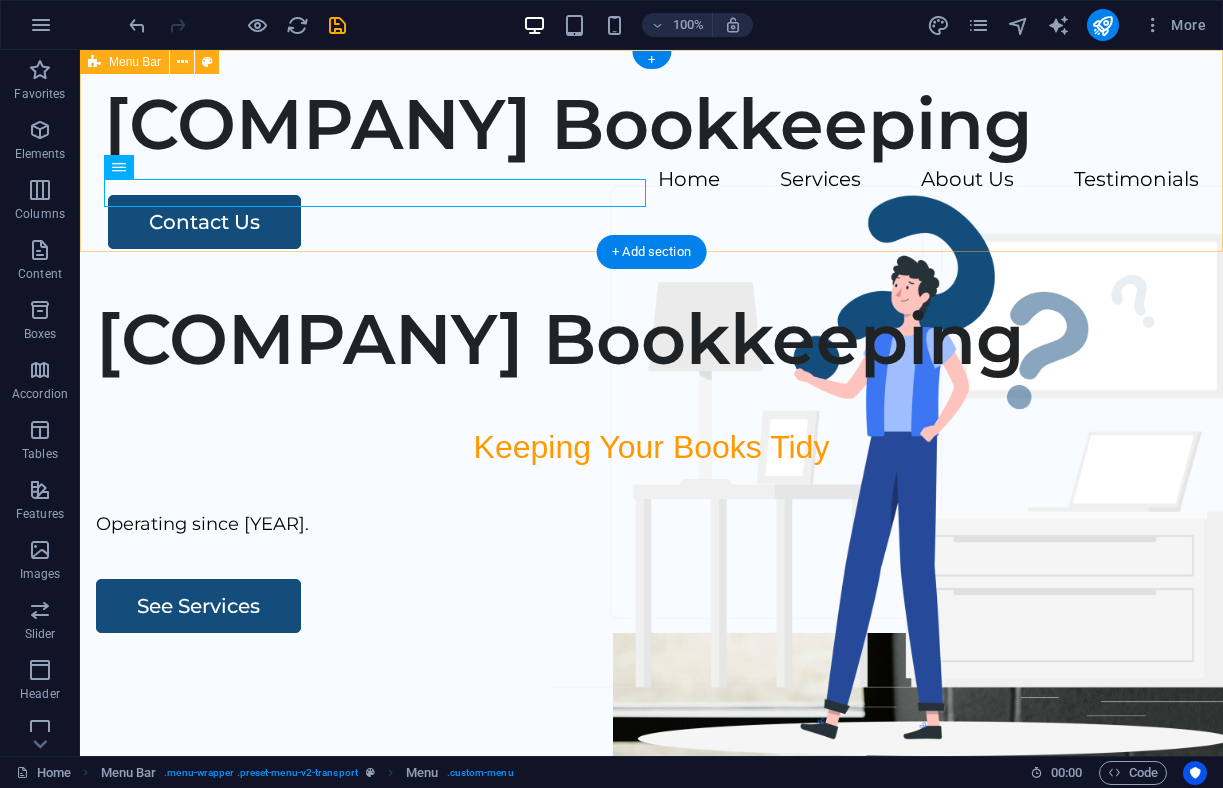 click on "[COMPANY] Bookkeeping Home Services About Us Testimonials Contact Us" at bounding box center (651, 165) 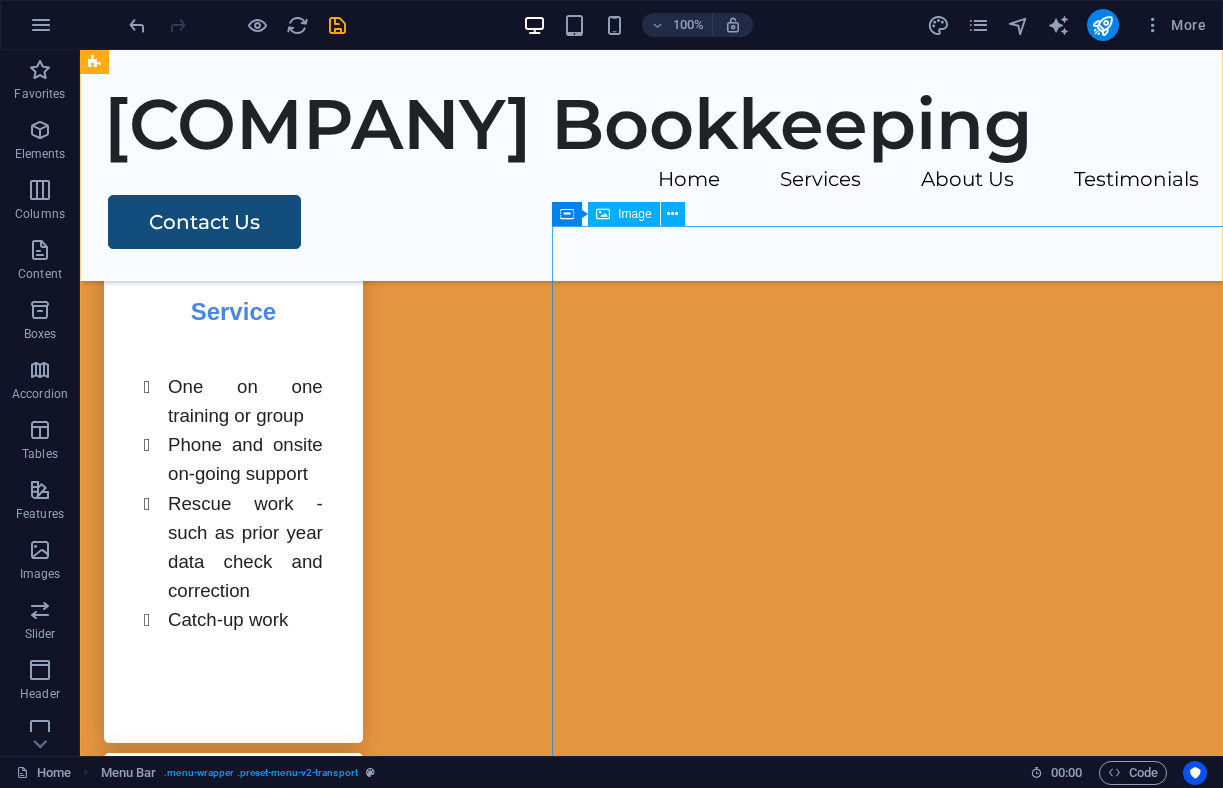 scroll, scrollTop: 2754, scrollLeft: 0, axis: vertical 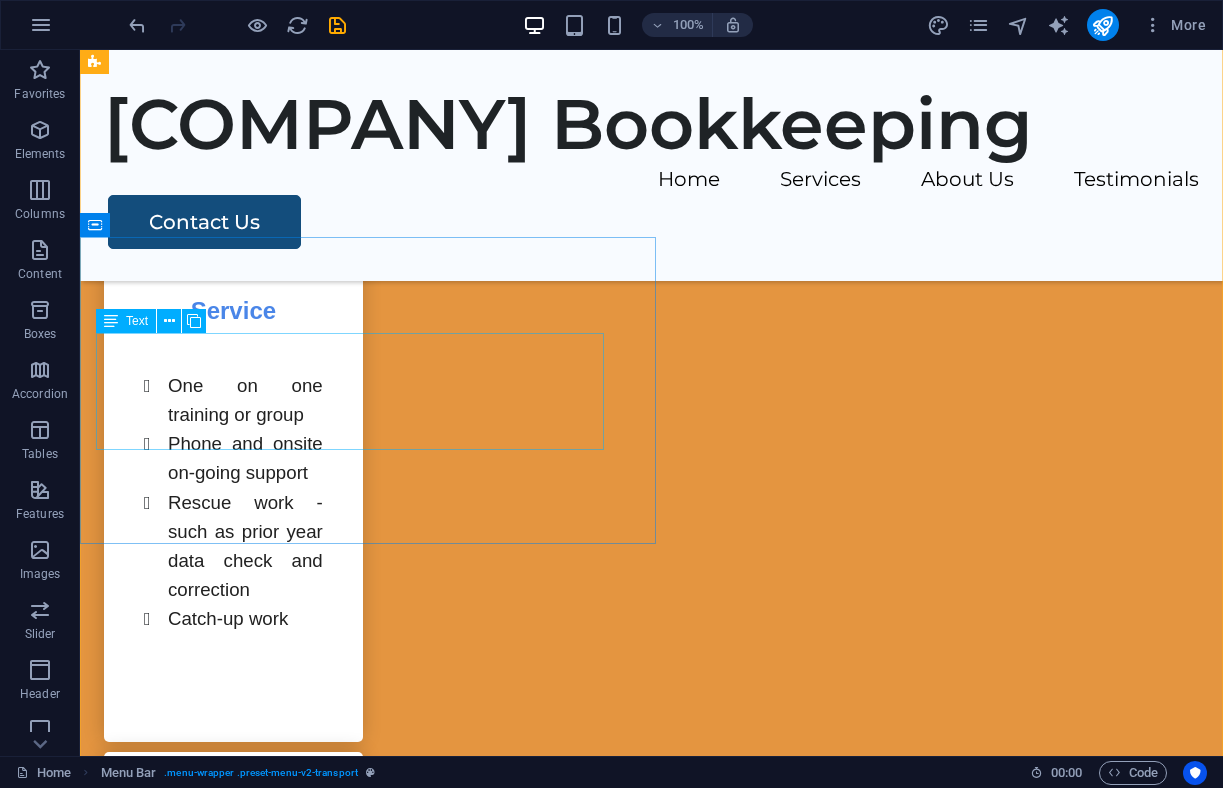 click on "Established in [YEAR] we have been helping small to medium sized businesses with their bookkeeping requirements. Our services are tailored to suit the clients needs as each business is unique. Tax Practitioner registered BAS agent." at bounding box center [651, 2556] 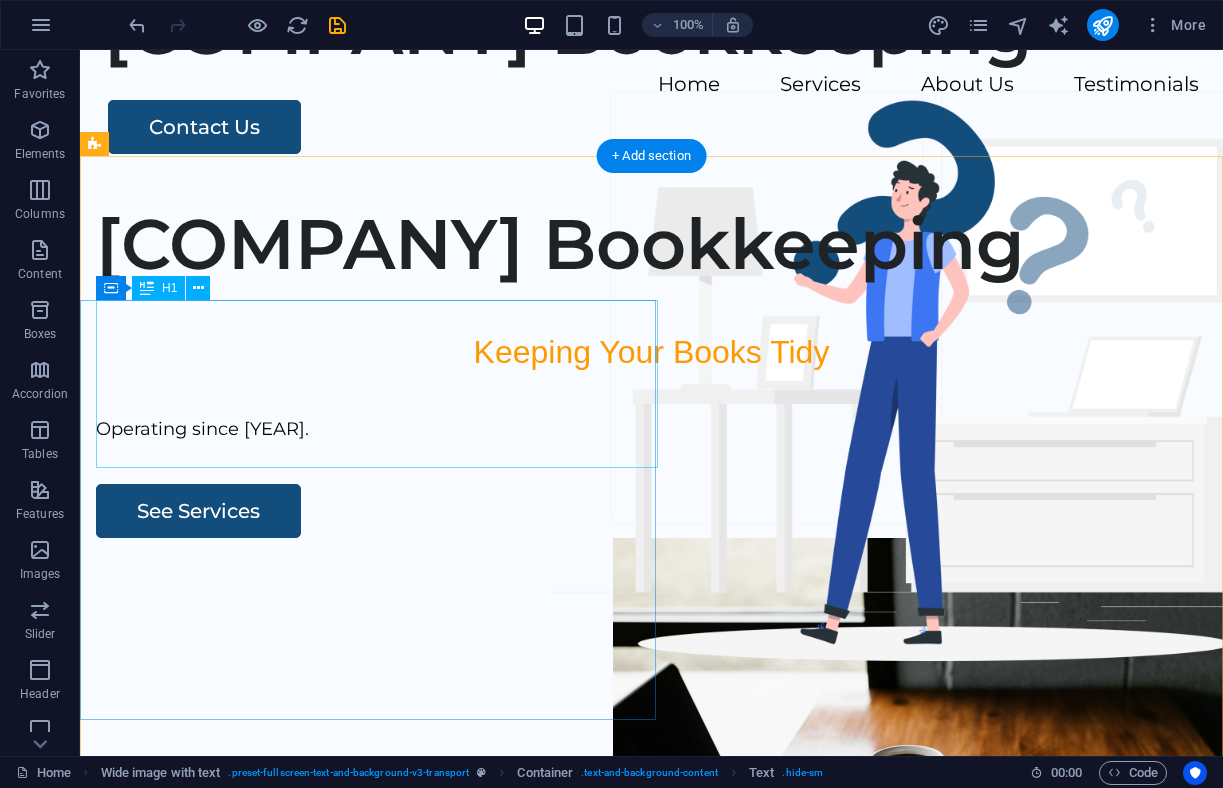 scroll, scrollTop: 96, scrollLeft: 0, axis: vertical 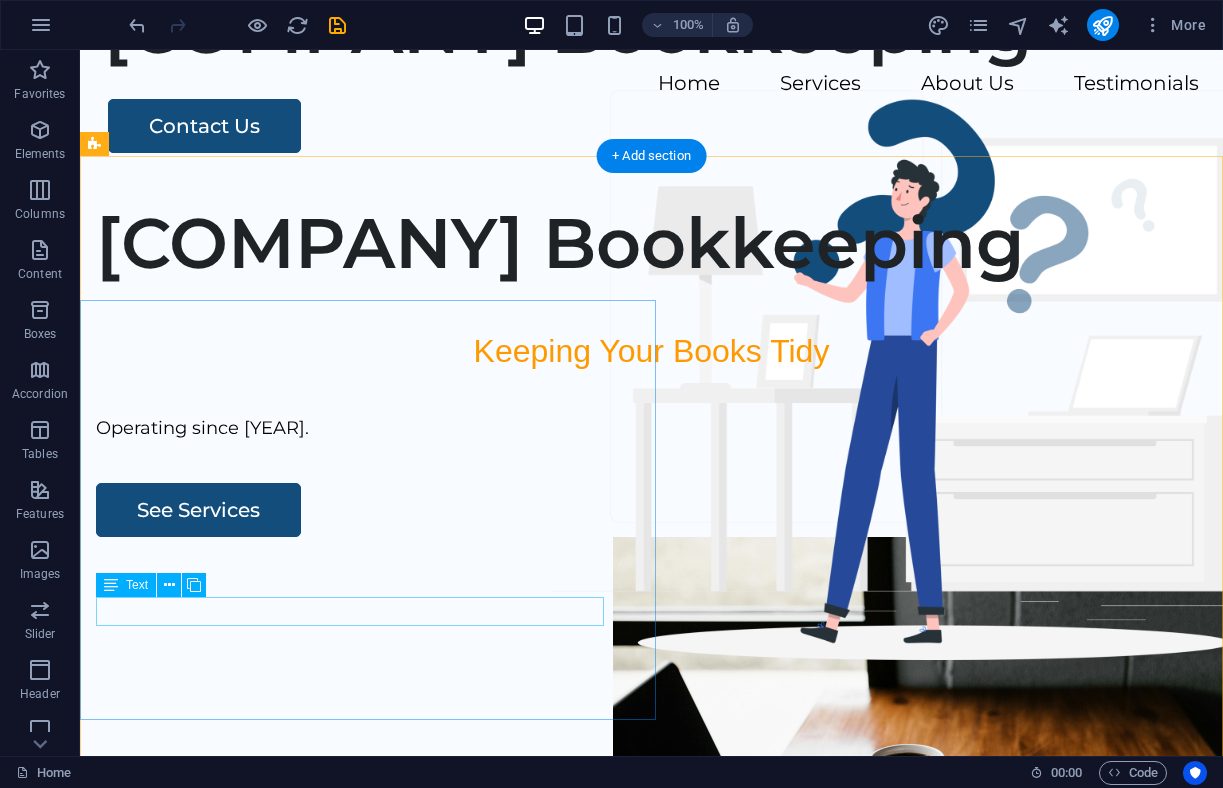 click on "Operating since [YEAR]." at bounding box center [651, 428] 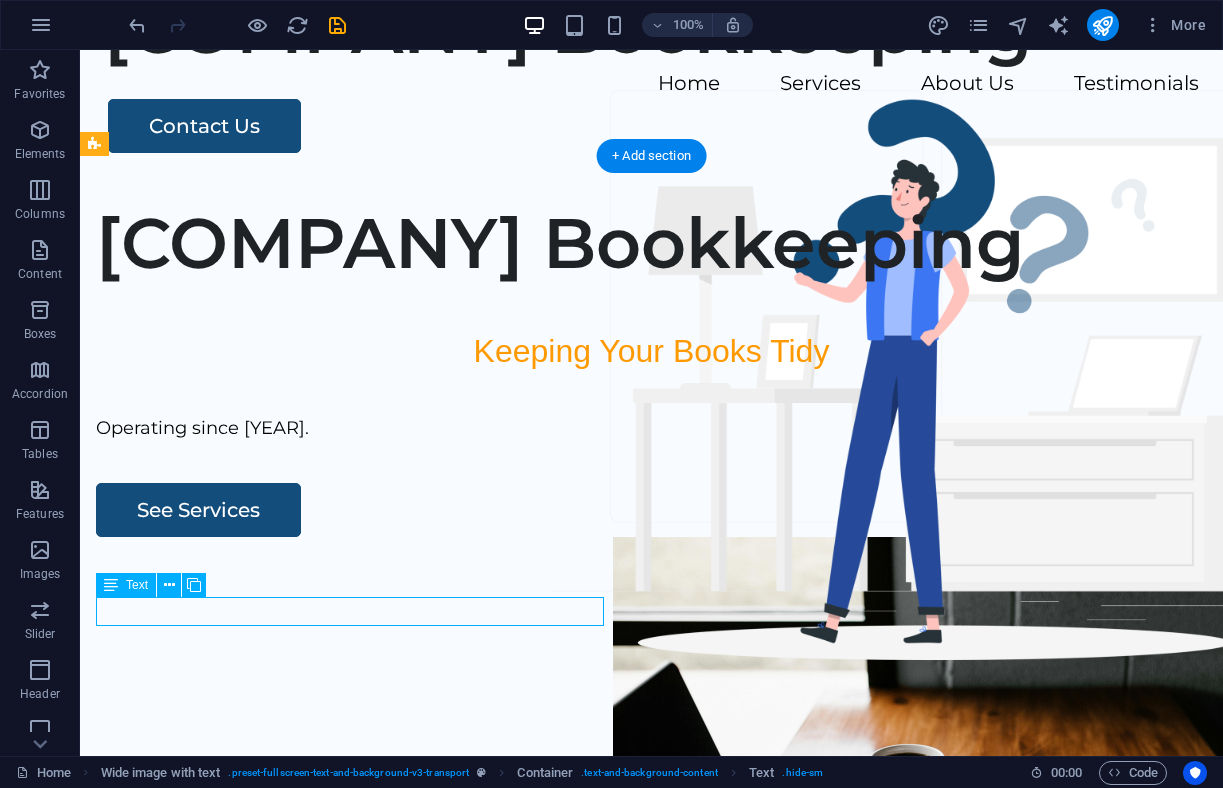 click on "Operating since [YEAR]." at bounding box center [651, 428] 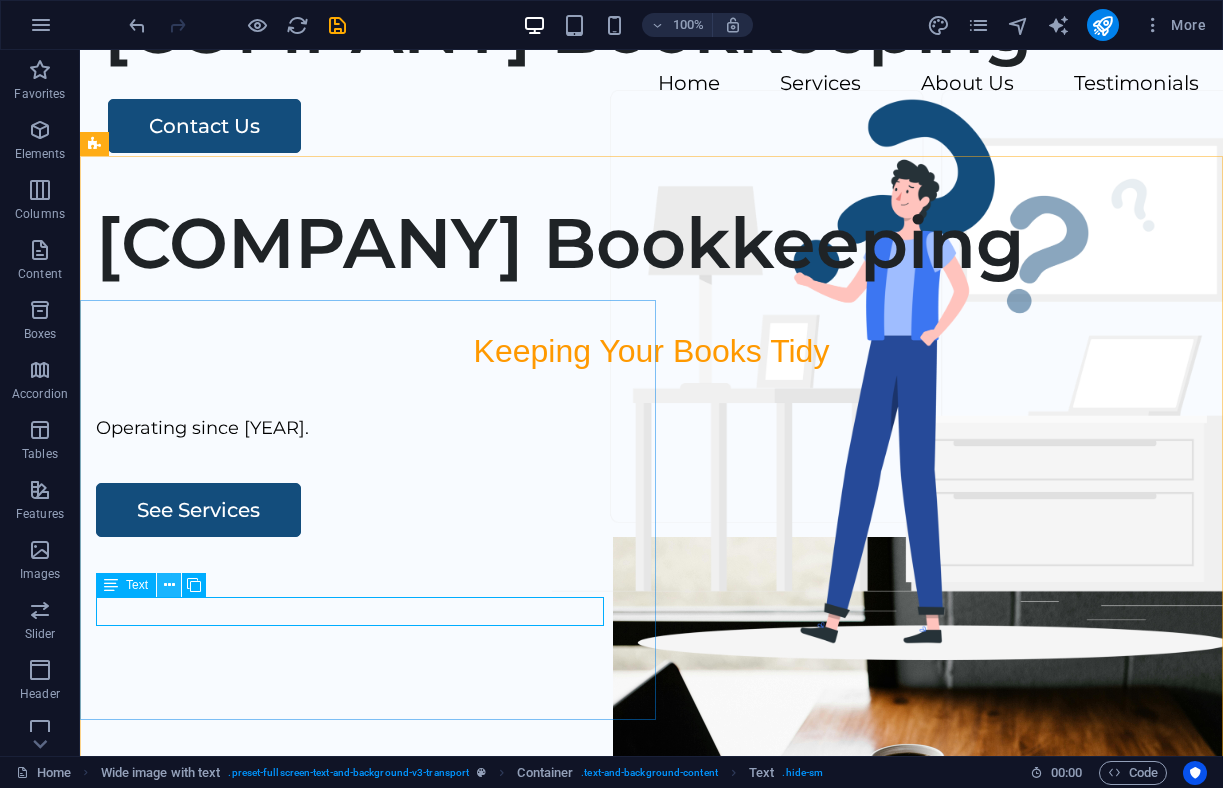 click at bounding box center [169, 585] 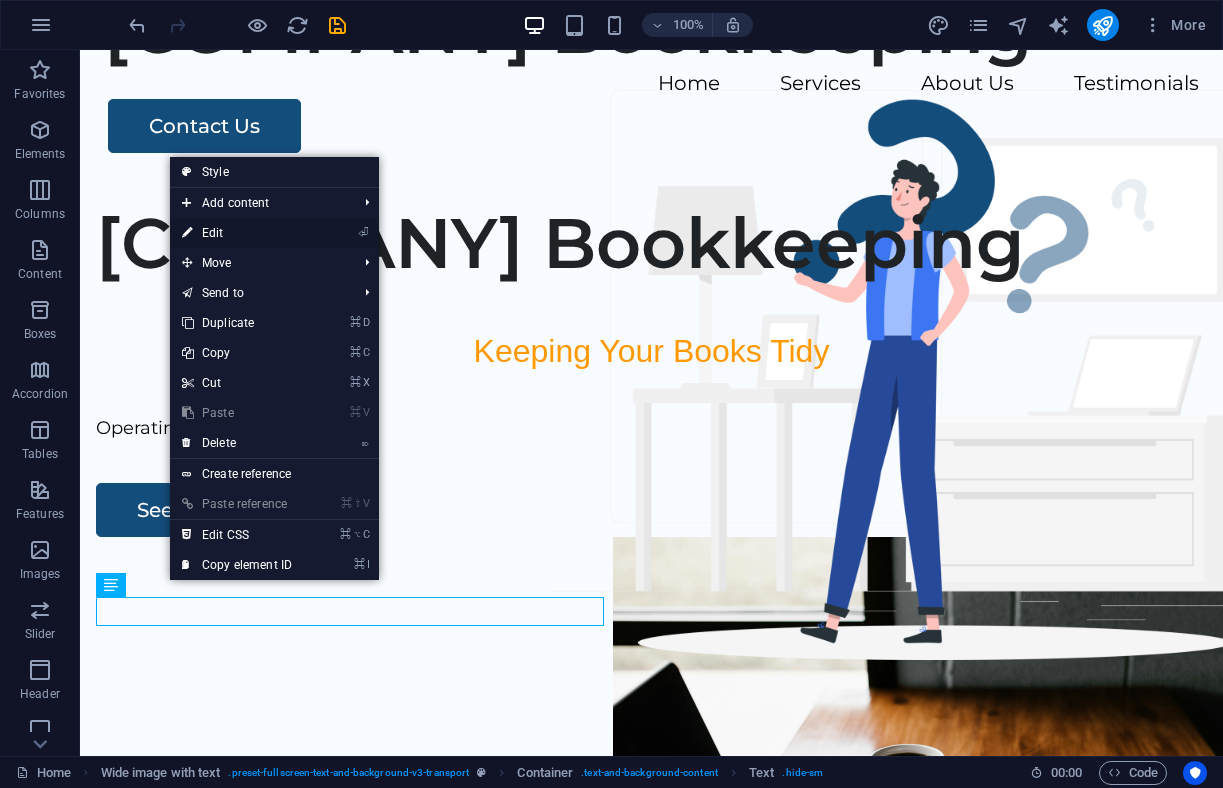 click on "⏎  Edit" at bounding box center (274, 233) 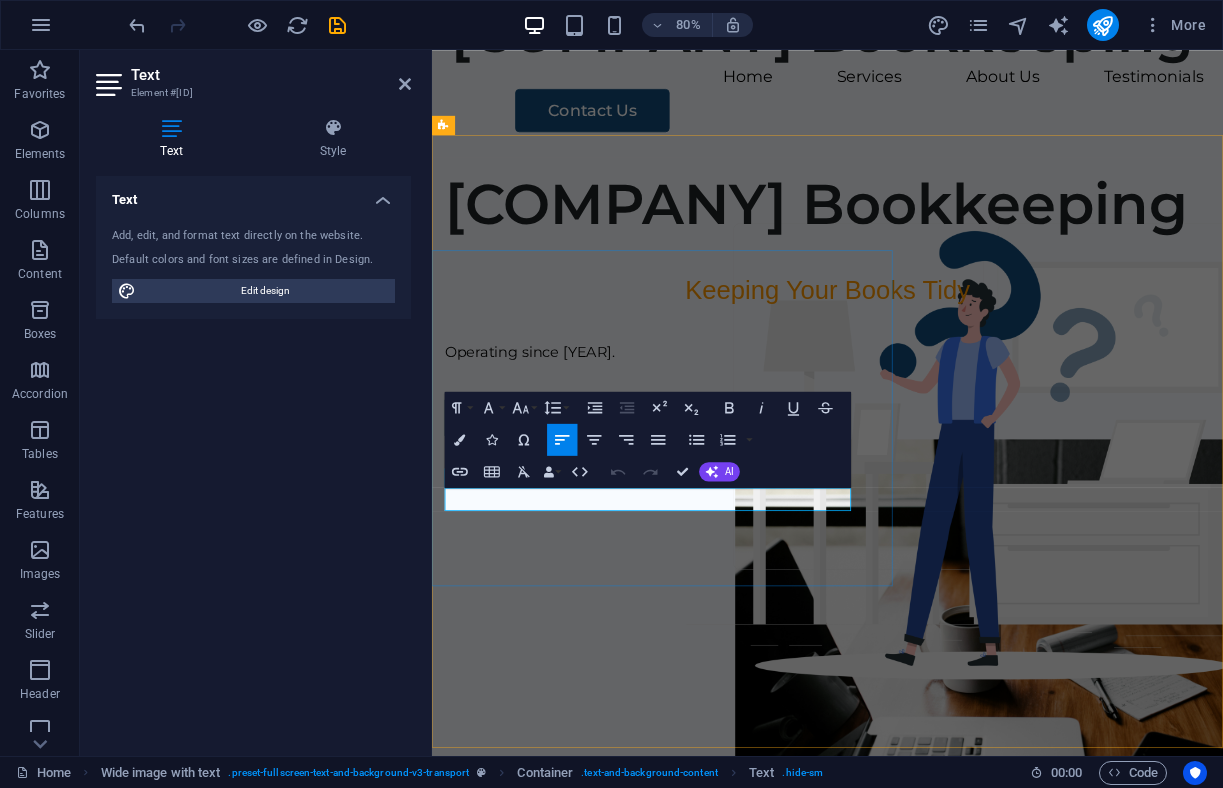 click on "Operating since [YEAR]." at bounding box center (926, 428) 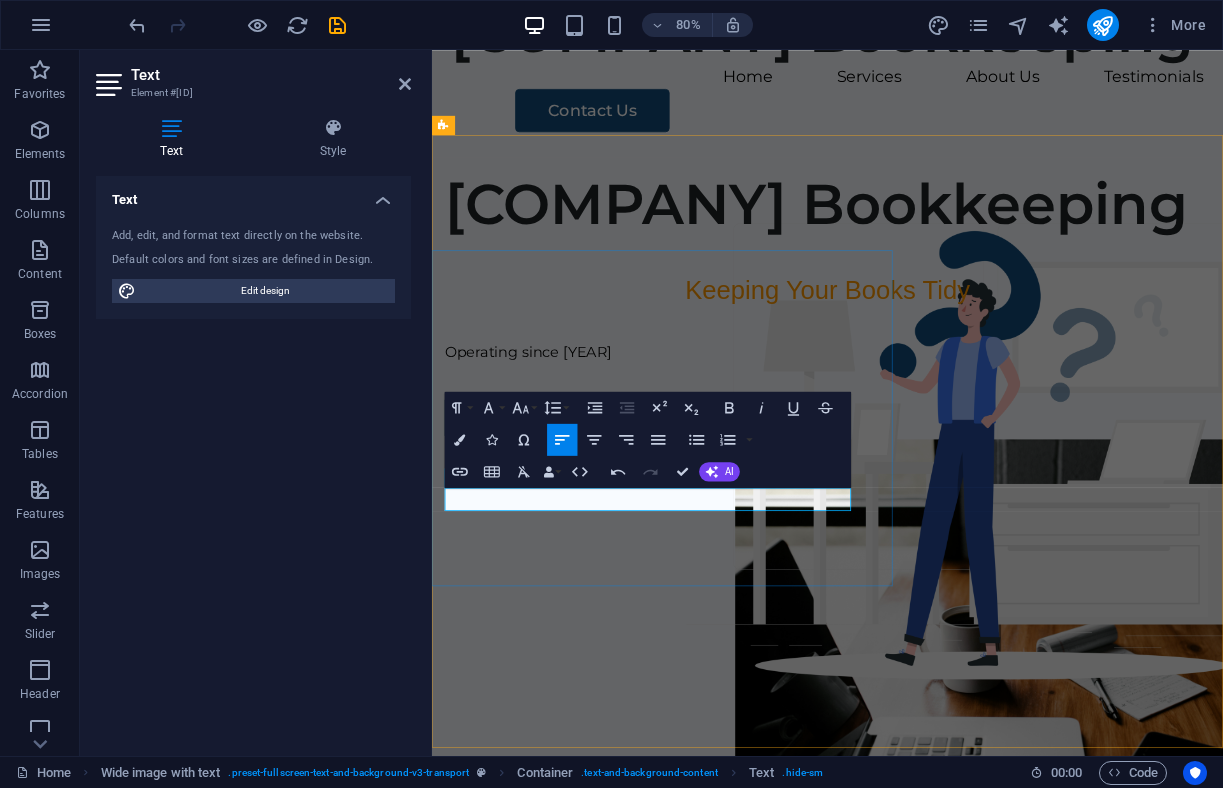 type 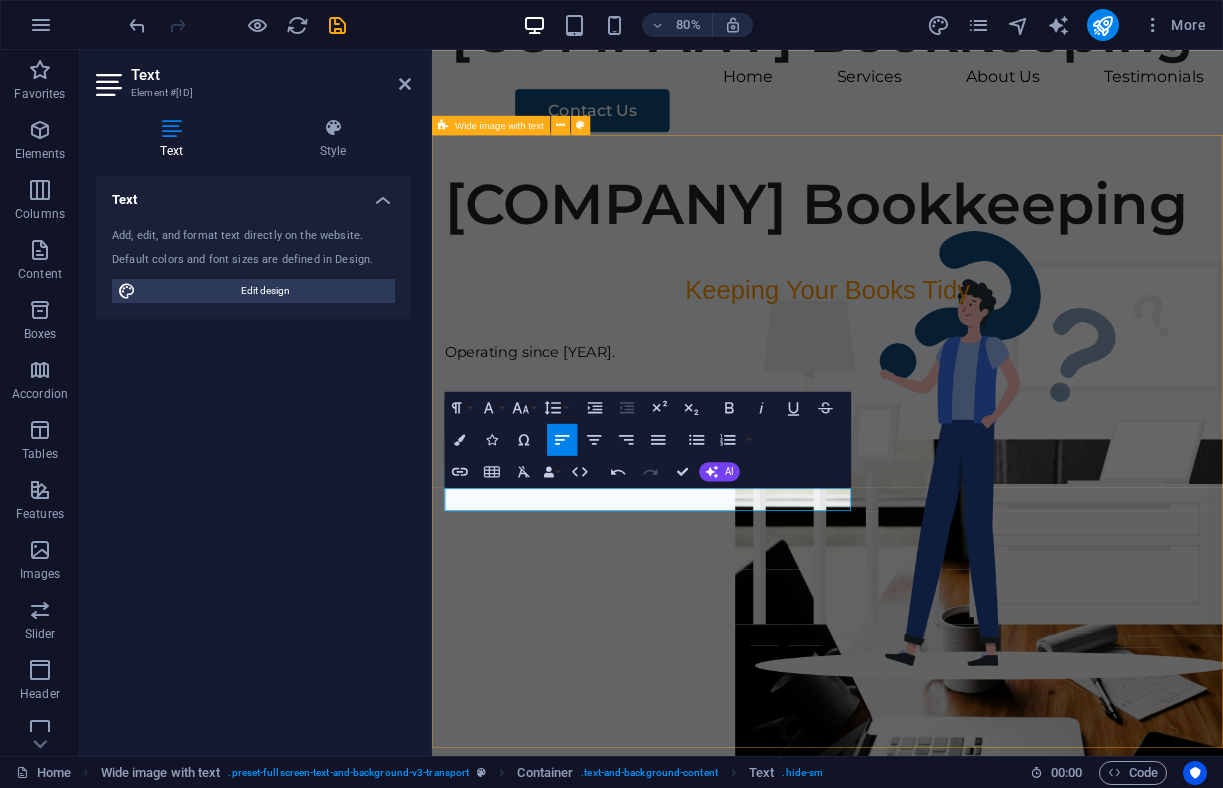 scroll, scrollTop: 0, scrollLeft: 0, axis: both 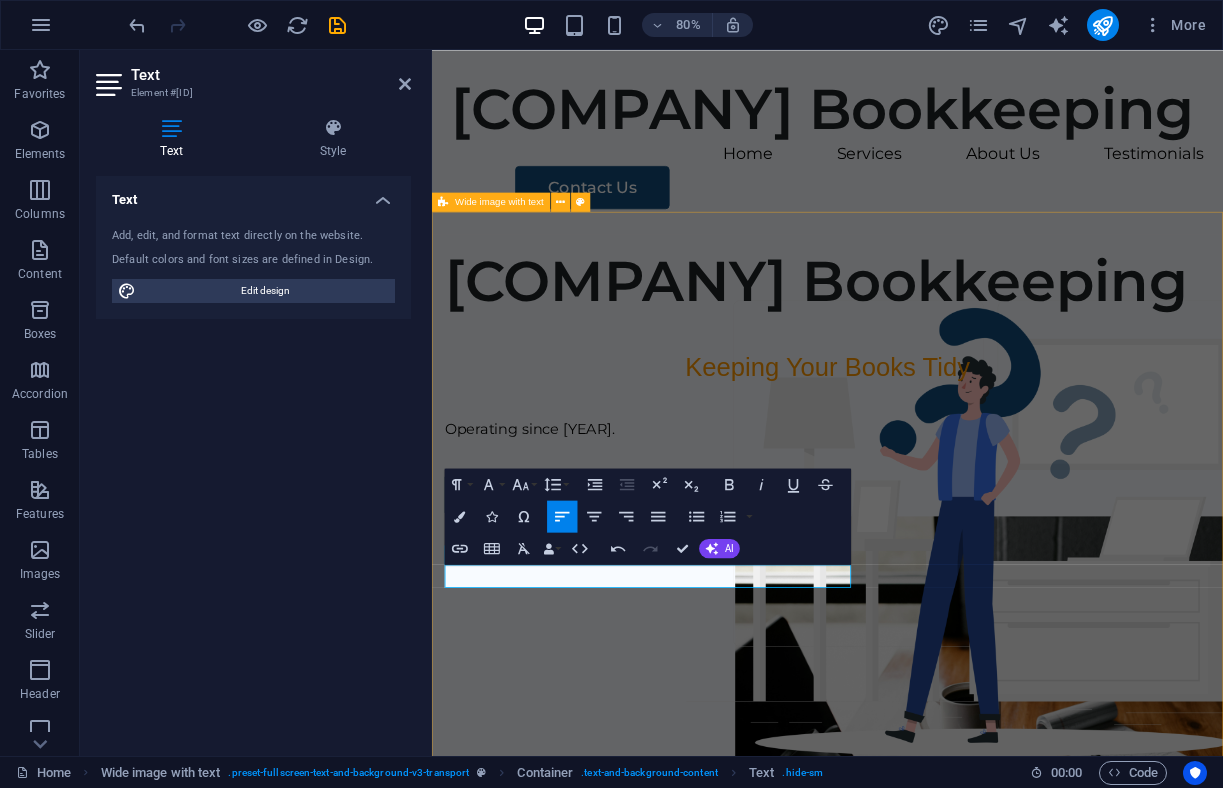 click on "[COMPANY] Keeping Your Books Tidy Operating since [YEAR]. See Services" at bounding box center (926, 664) 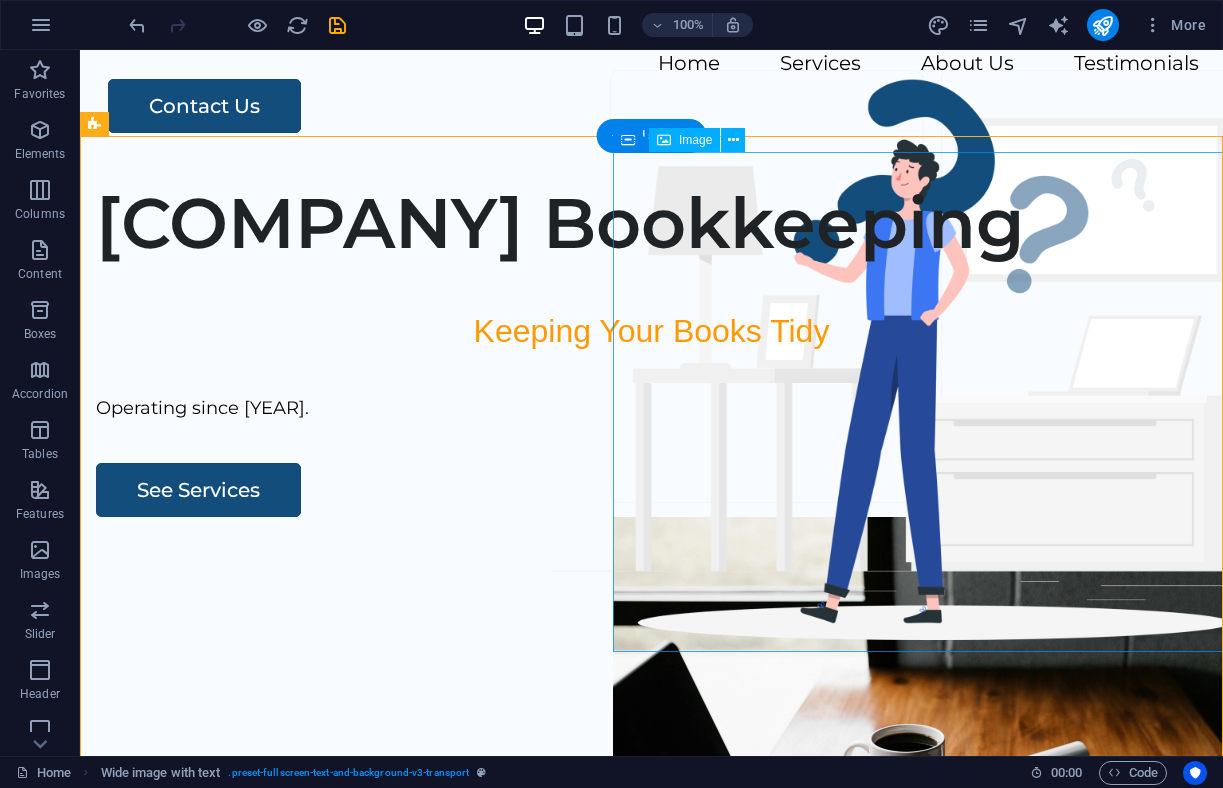 scroll, scrollTop: 0, scrollLeft: 0, axis: both 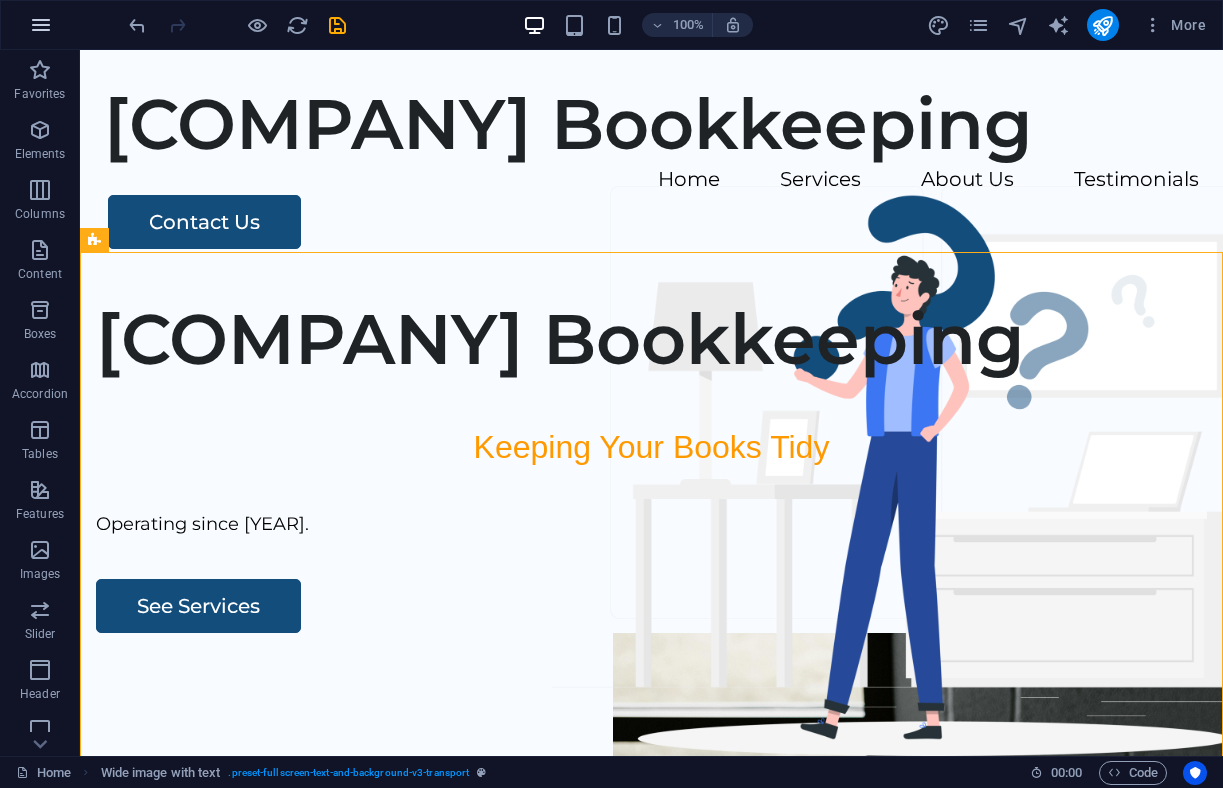 click at bounding box center (41, 25) 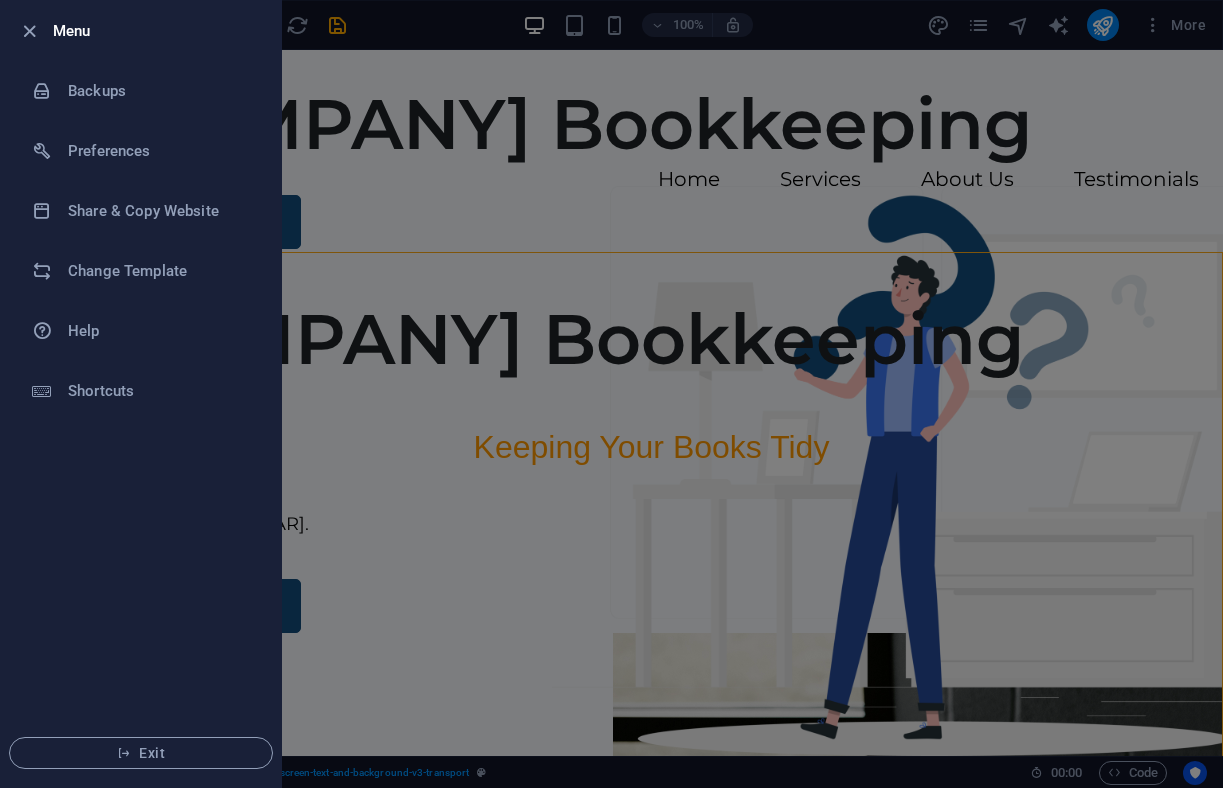 click at bounding box center [611, 394] 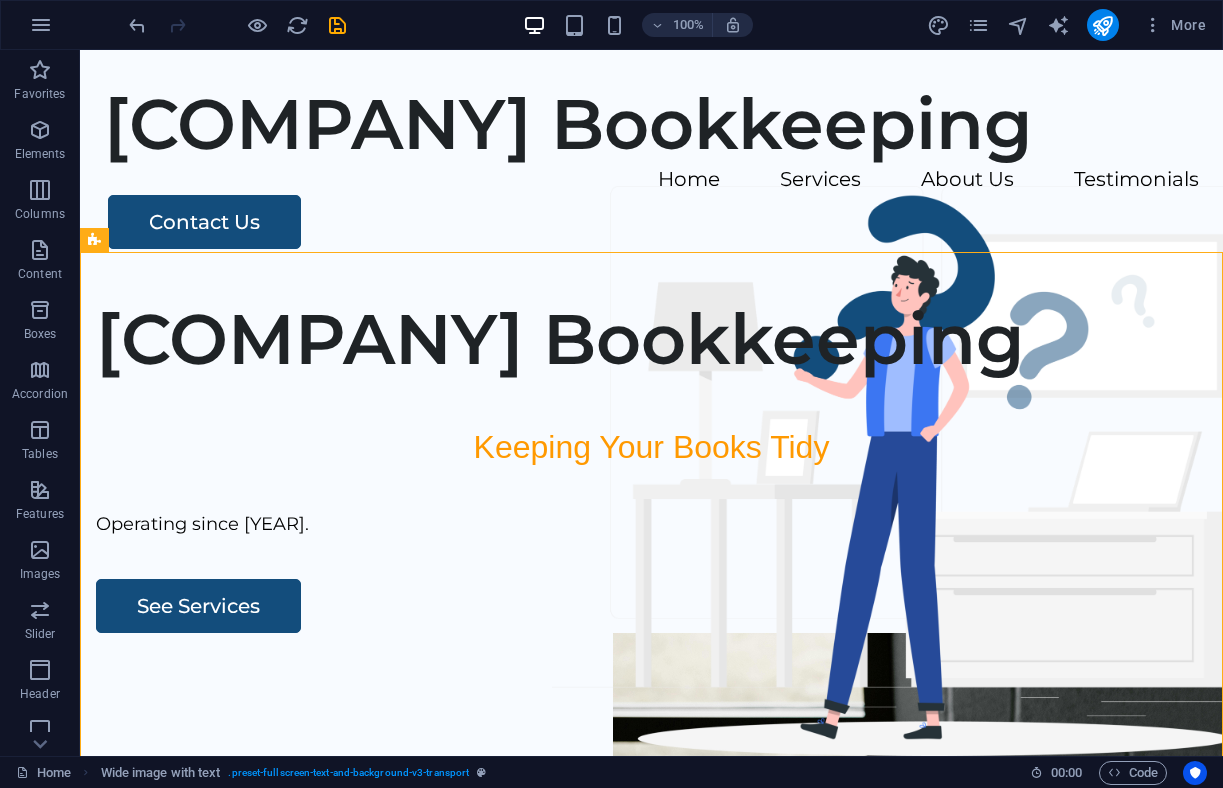 click on "More" at bounding box center [1070, 25] 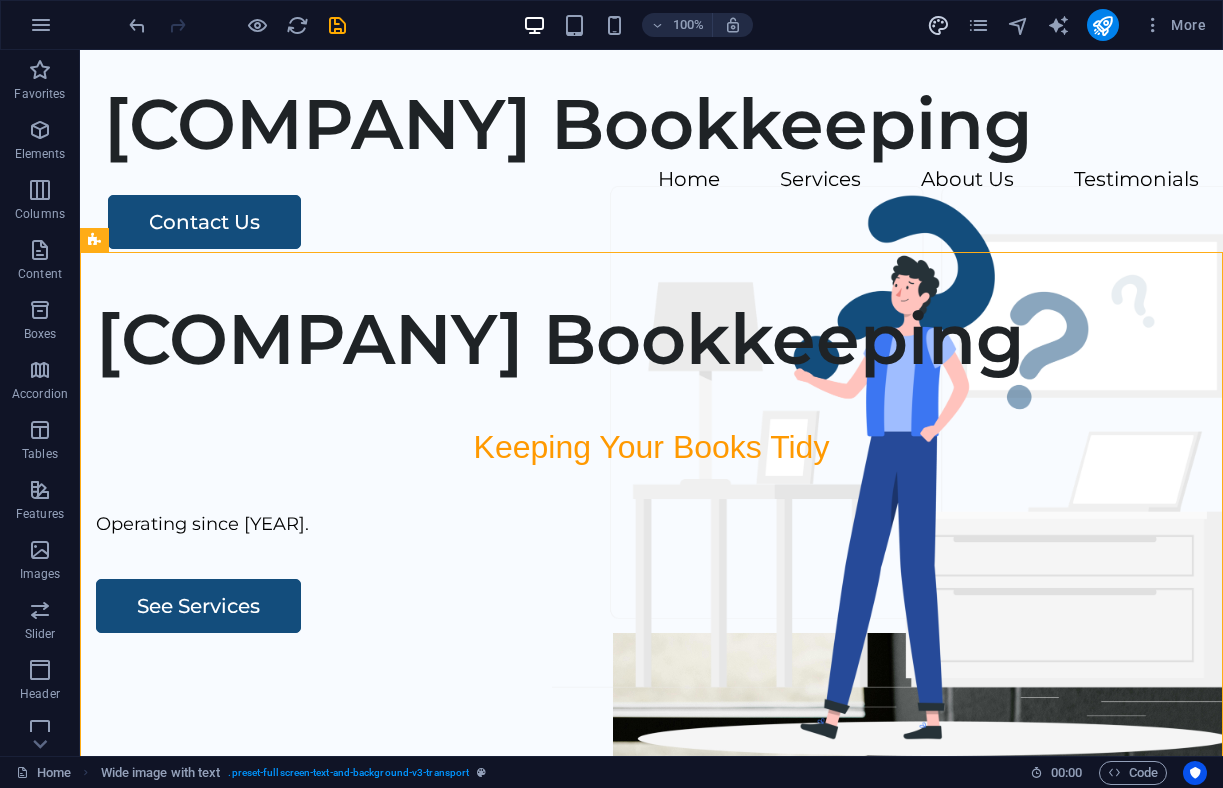 click at bounding box center (938, 25) 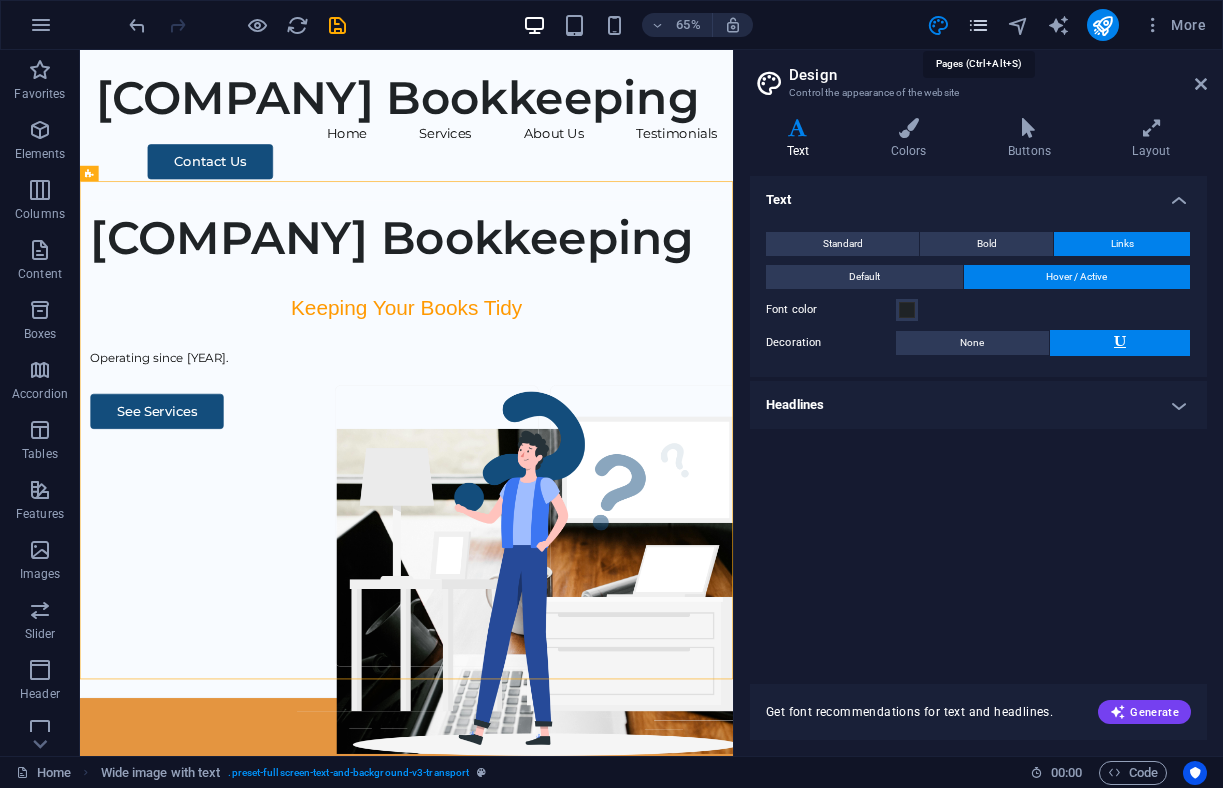 click at bounding box center (978, 25) 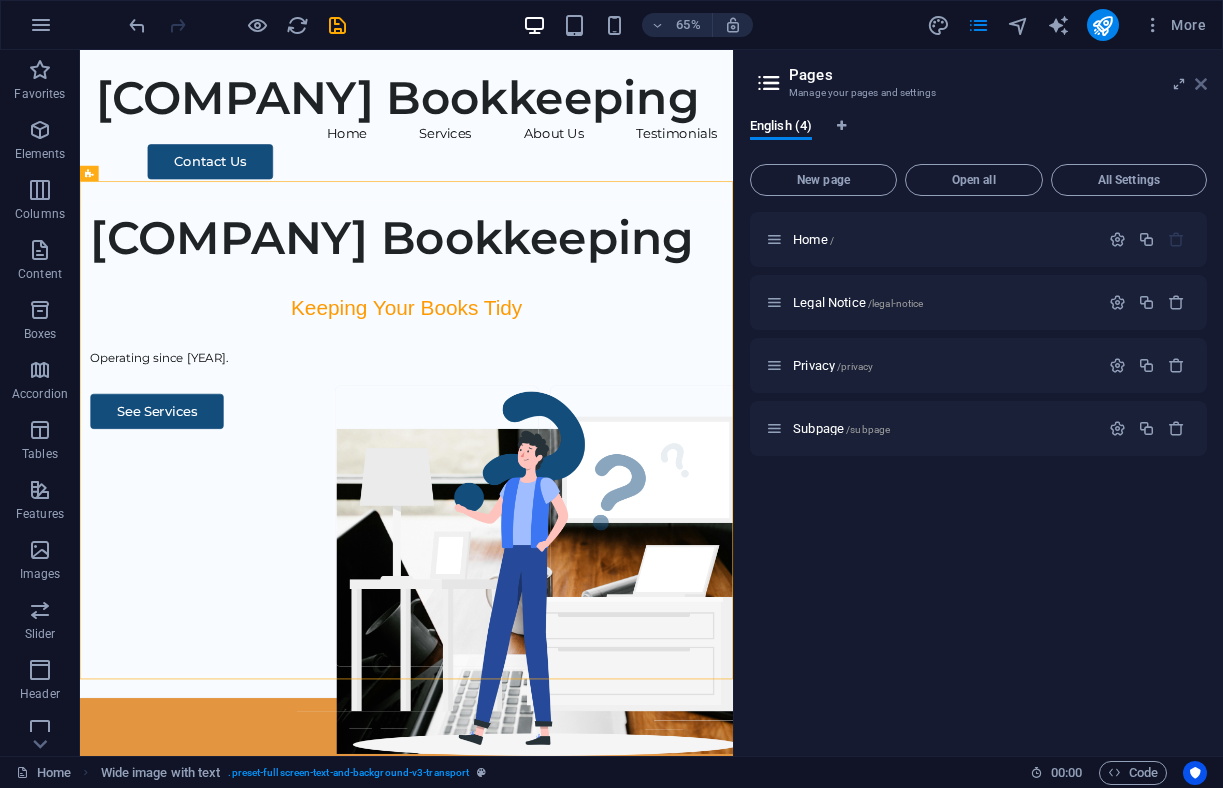 click at bounding box center [1201, 84] 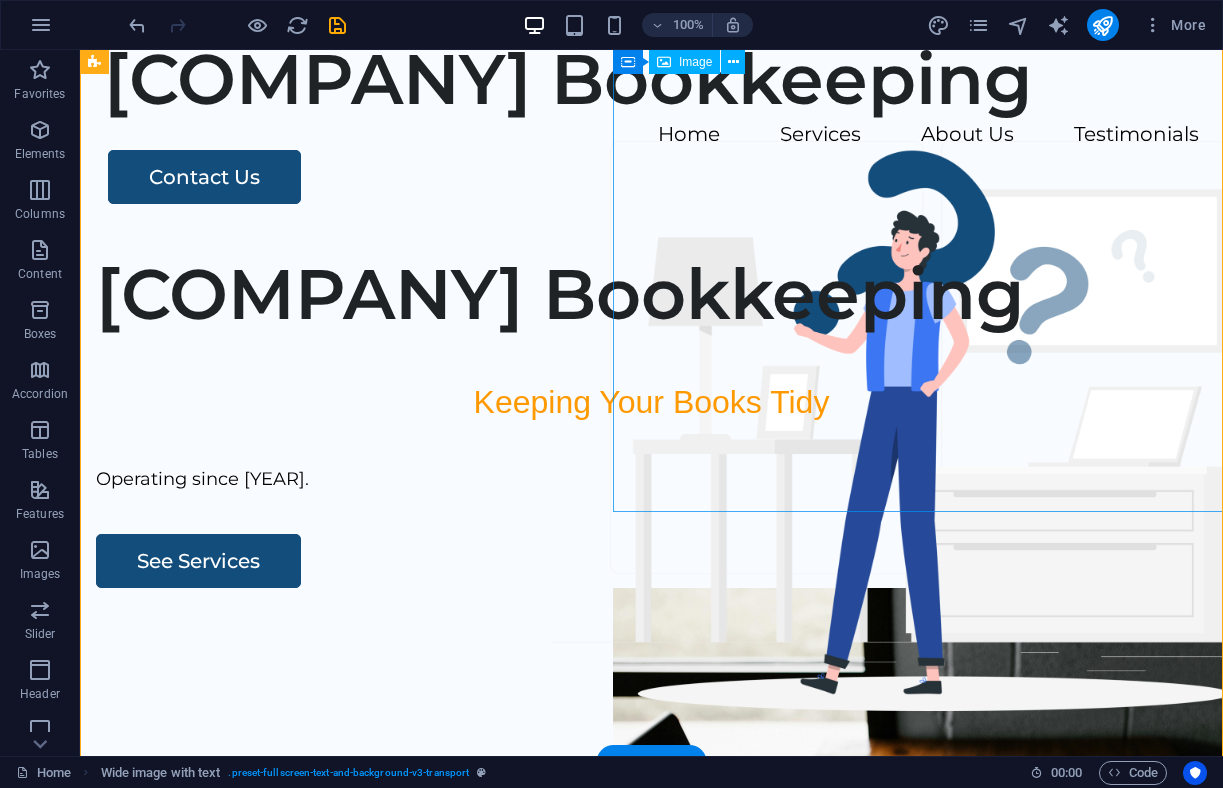 scroll, scrollTop: 0, scrollLeft: 0, axis: both 